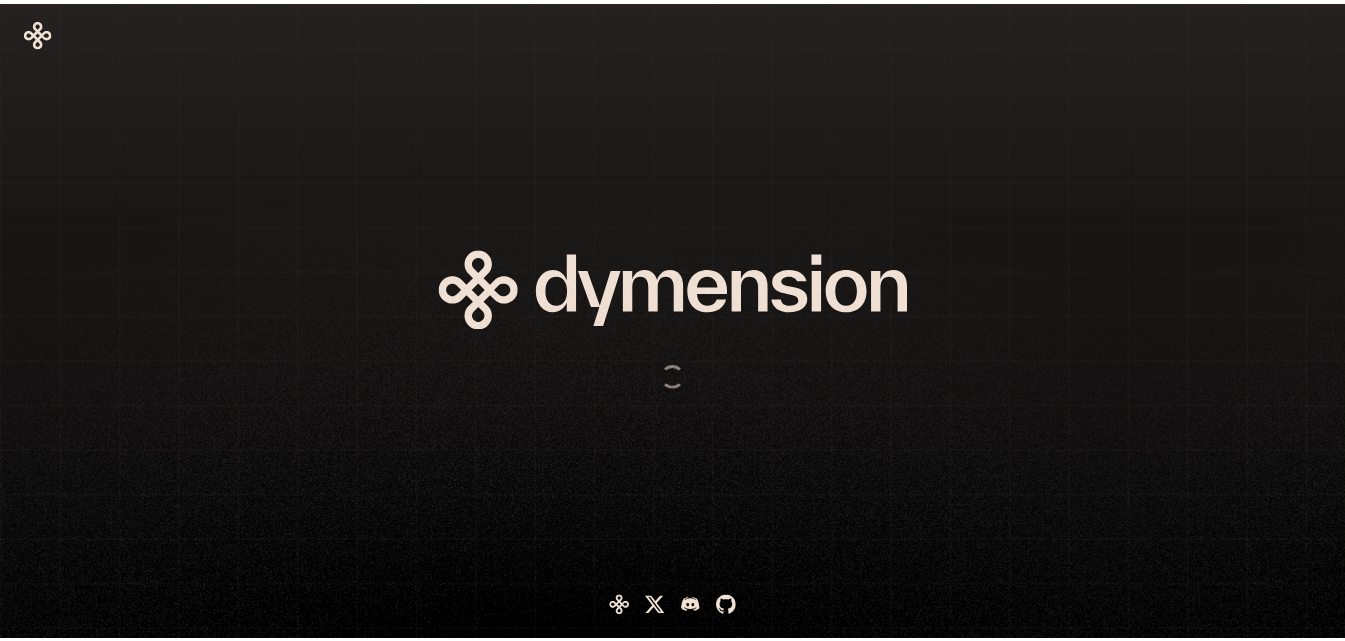 scroll, scrollTop: 0, scrollLeft: 0, axis: both 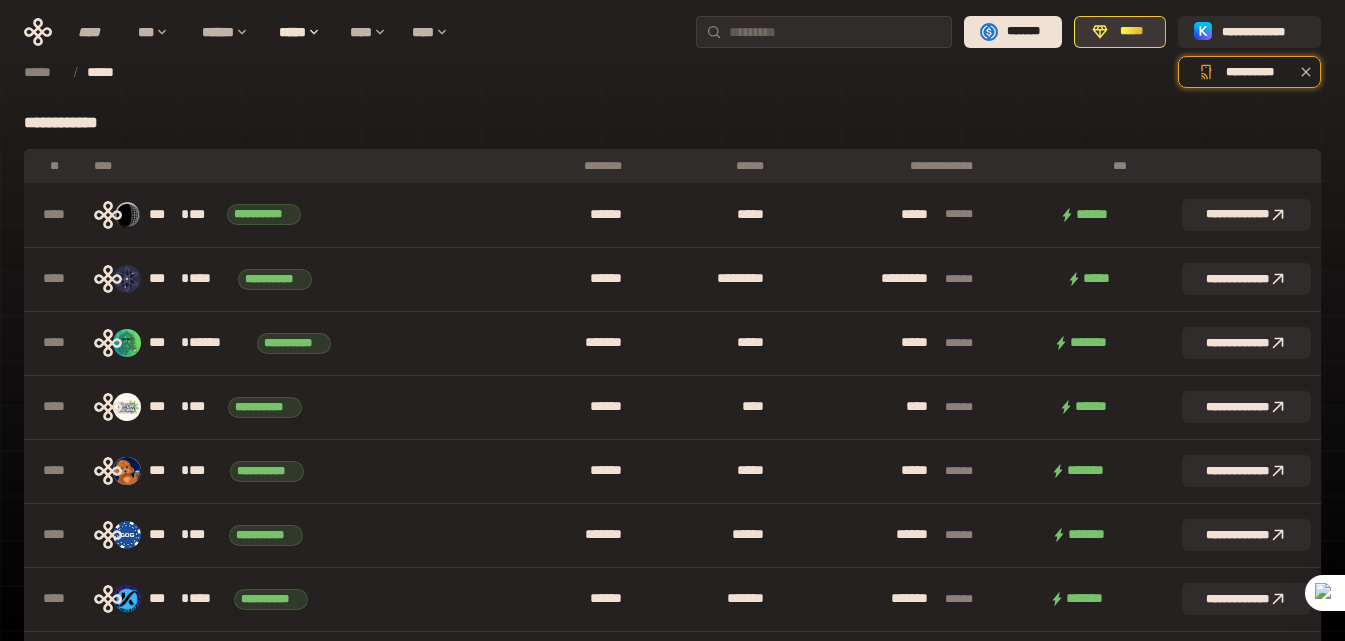 click on "*****" at bounding box center [1131, 32] 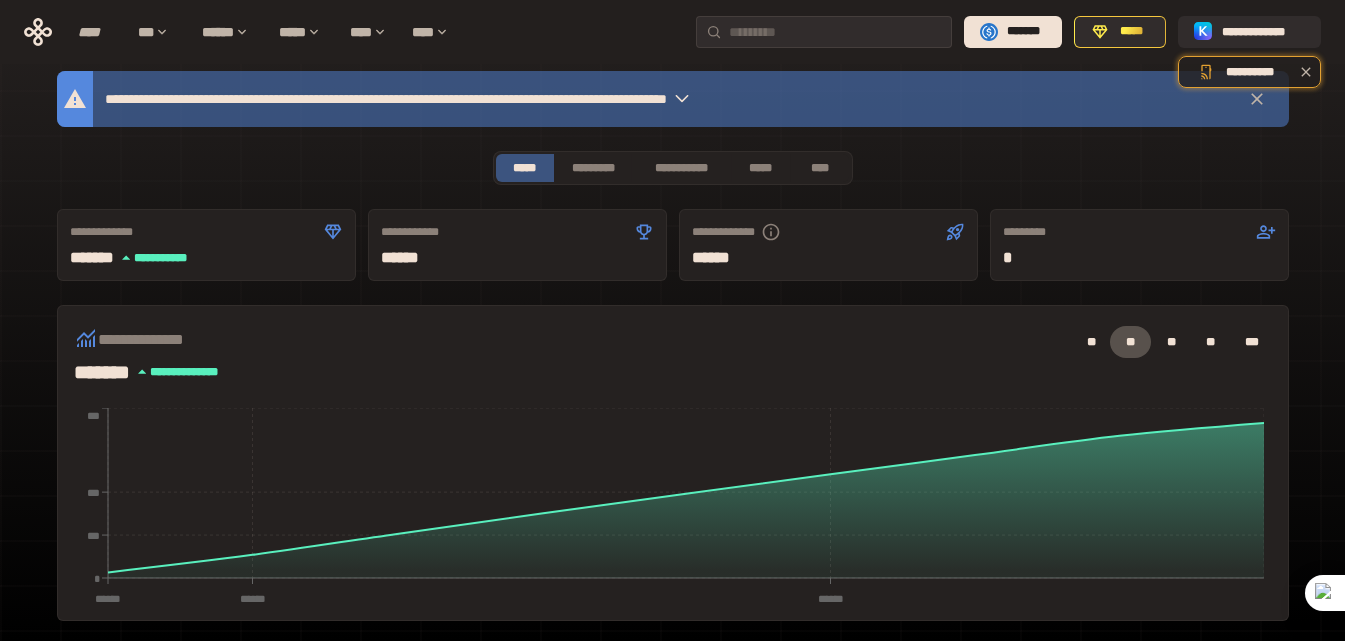 scroll, scrollTop: 0, scrollLeft: 0, axis: both 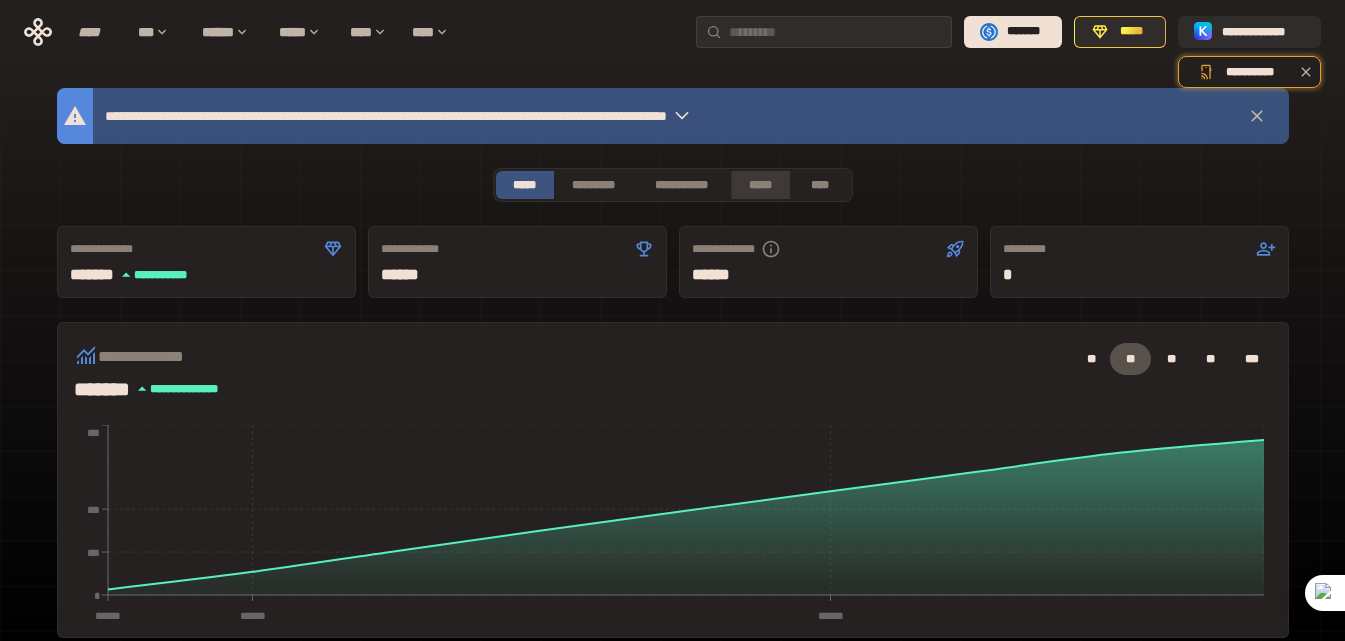 click on "*****" at bounding box center [760, 185] 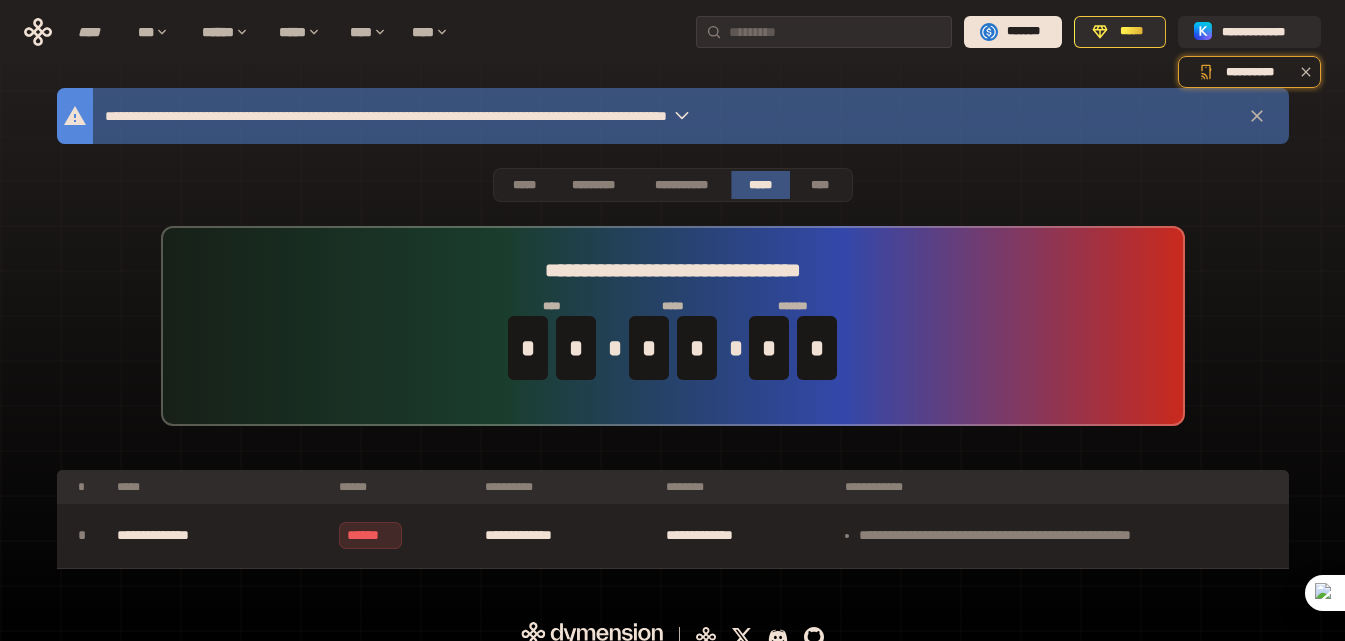 scroll, scrollTop: 20, scrollLeft: 0, axis: vertical 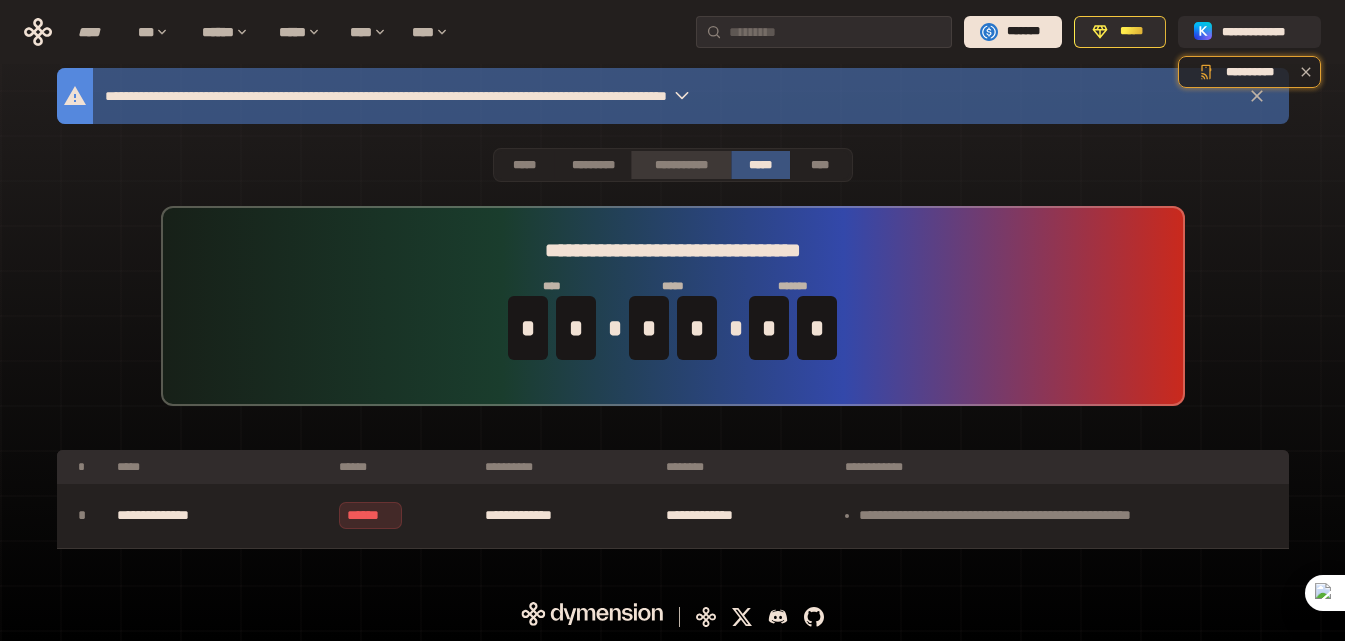 click on "**********" at bounding box center [680, 165] 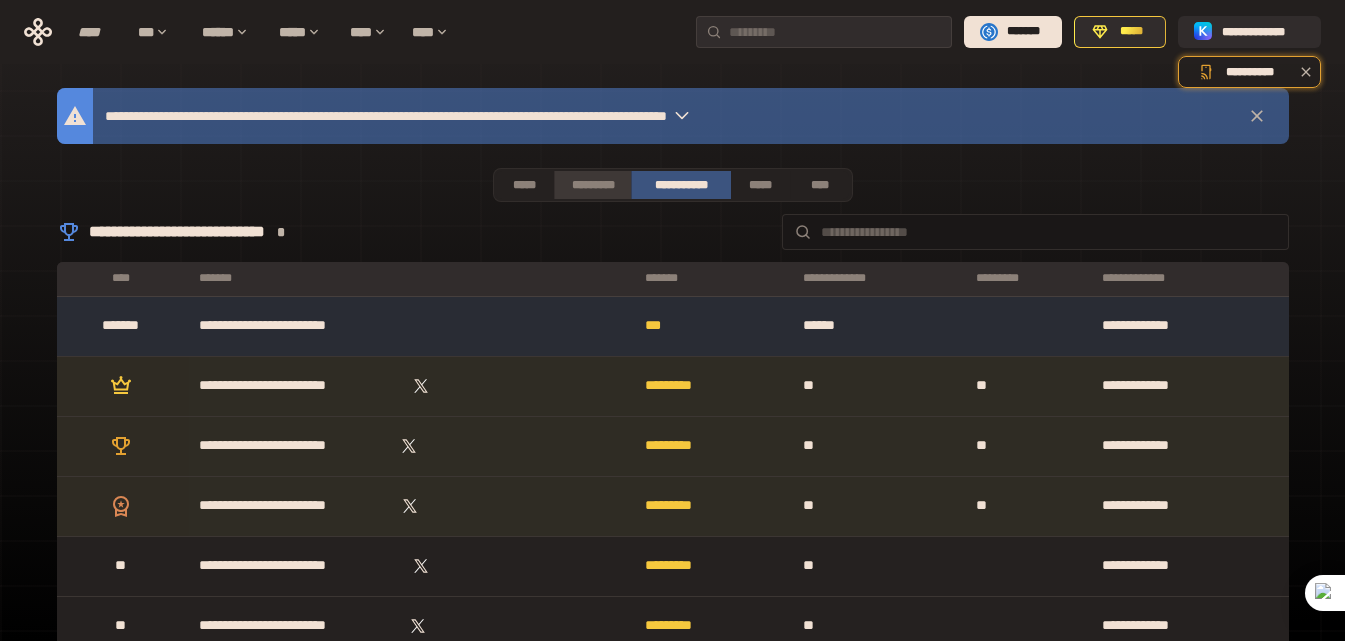 click on "*********" at bounding box center (592, 185) 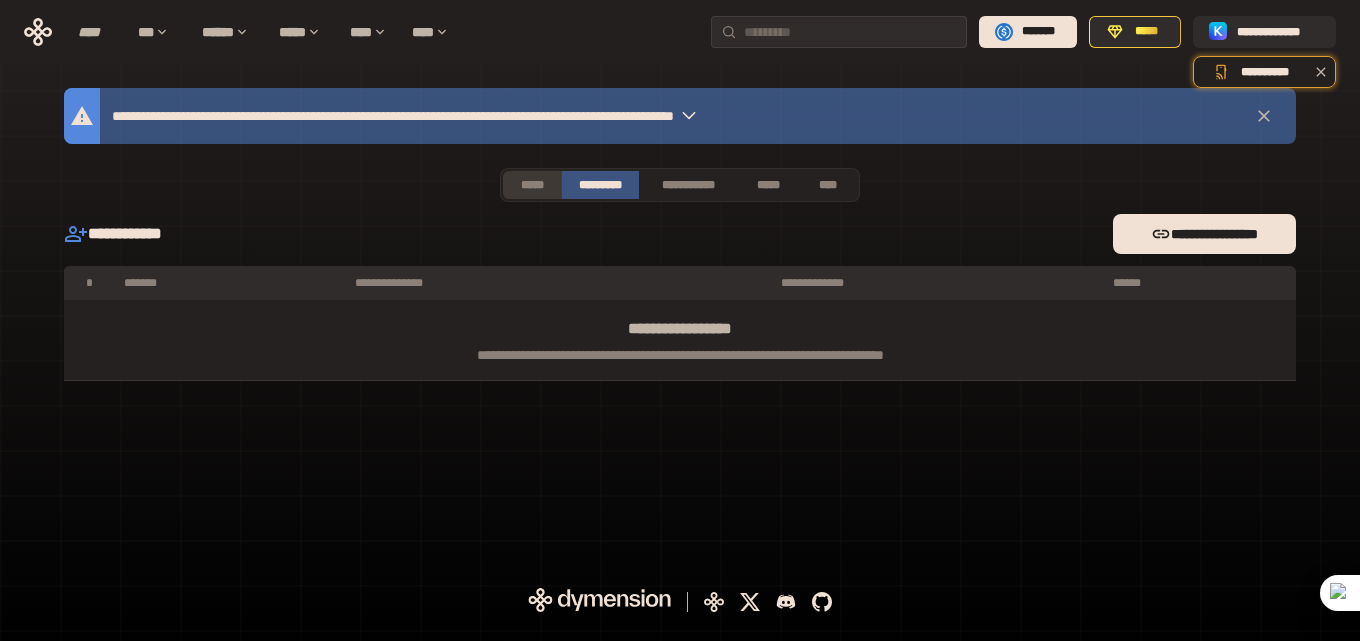 click on "*****" at bounding box center (532, 185) 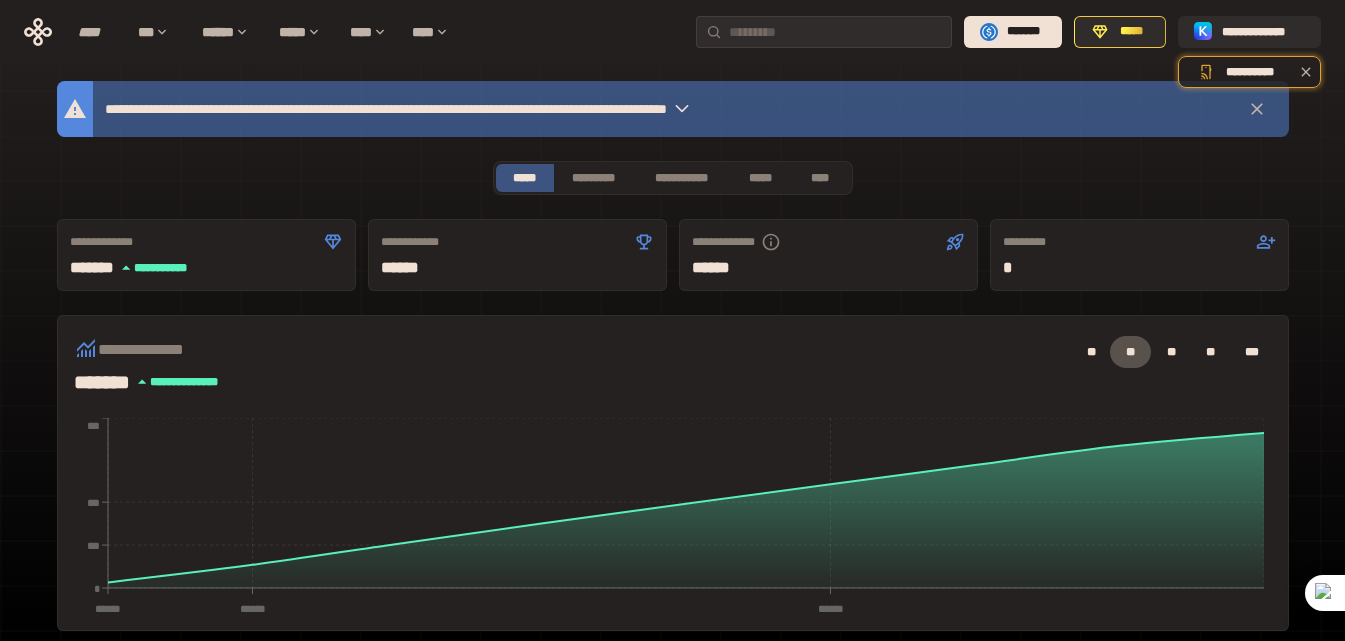 scroll, scrollTop: 0, scrollLeft: 0, axis: both 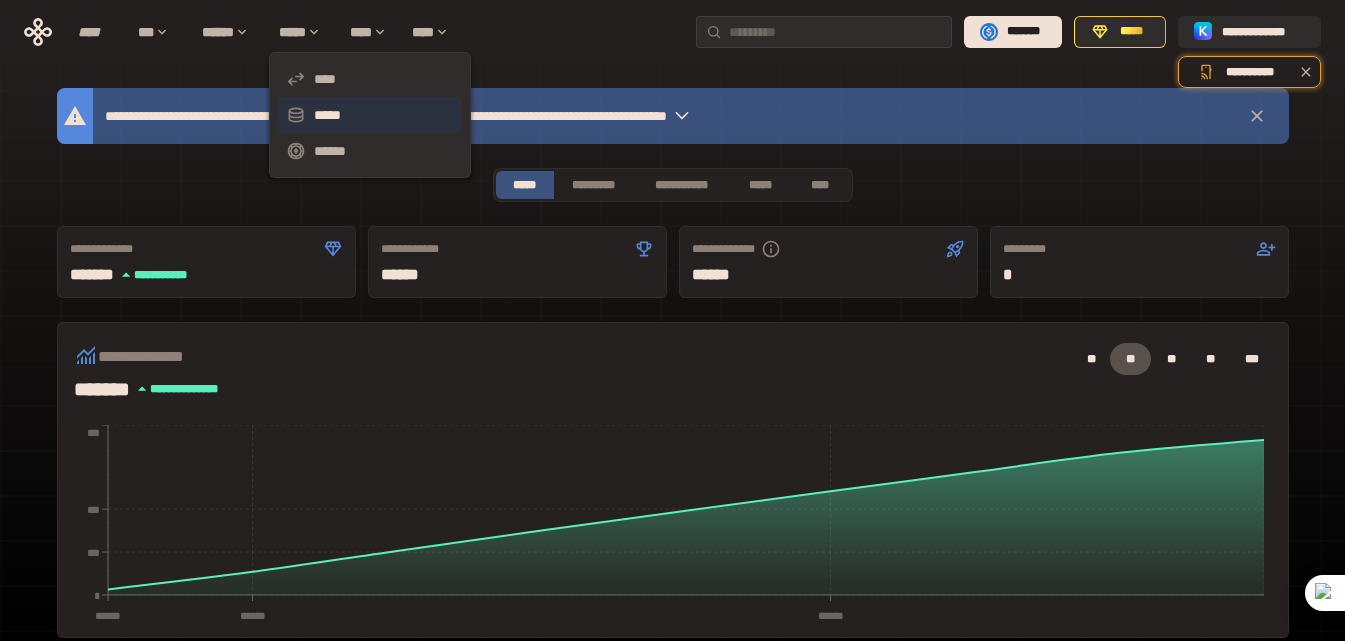 click on "*****" at bounding box center (370, 115) 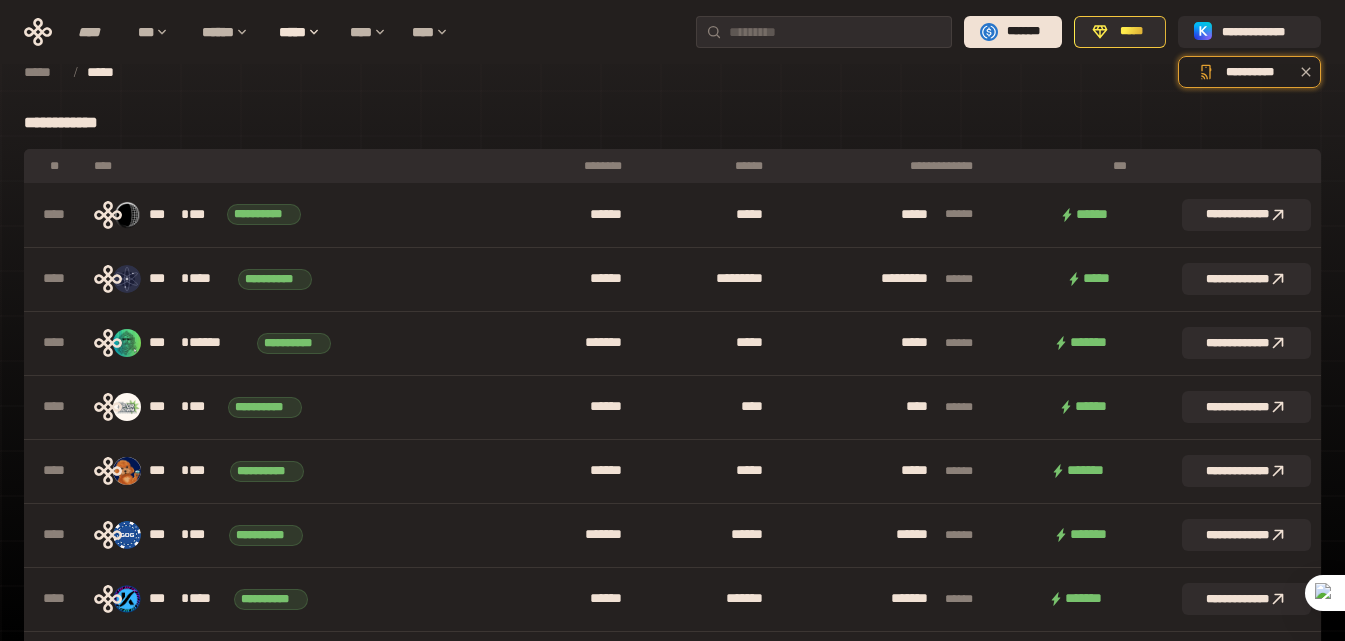 scroll, scrollTop: 500, scrollLeft: 0, axis: vertical 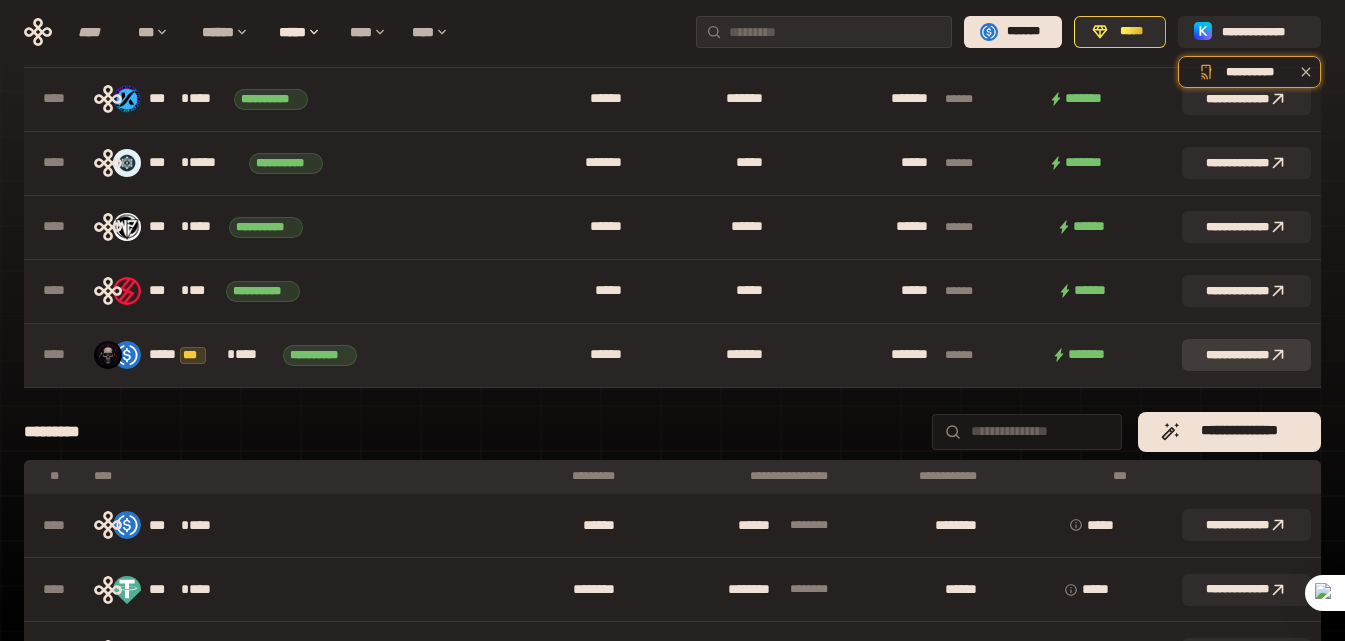click on "**********" at bounding box center (1246, 355) 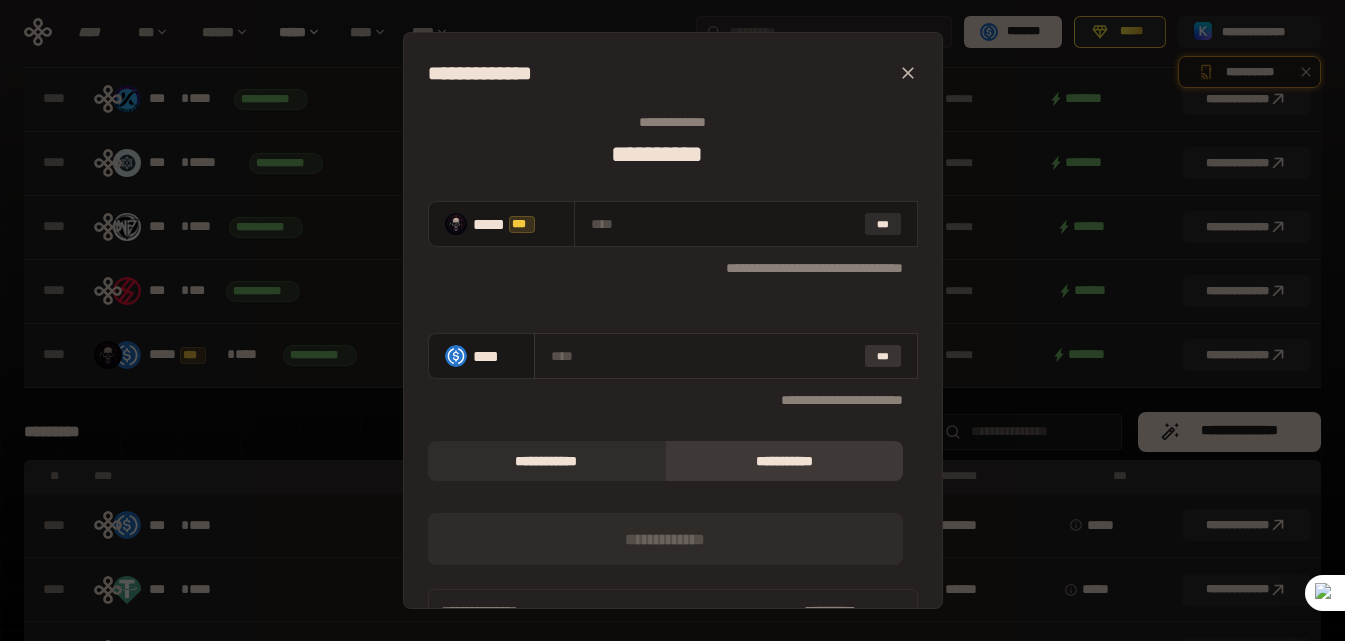 click on "***" at bounding box center [883, 356] 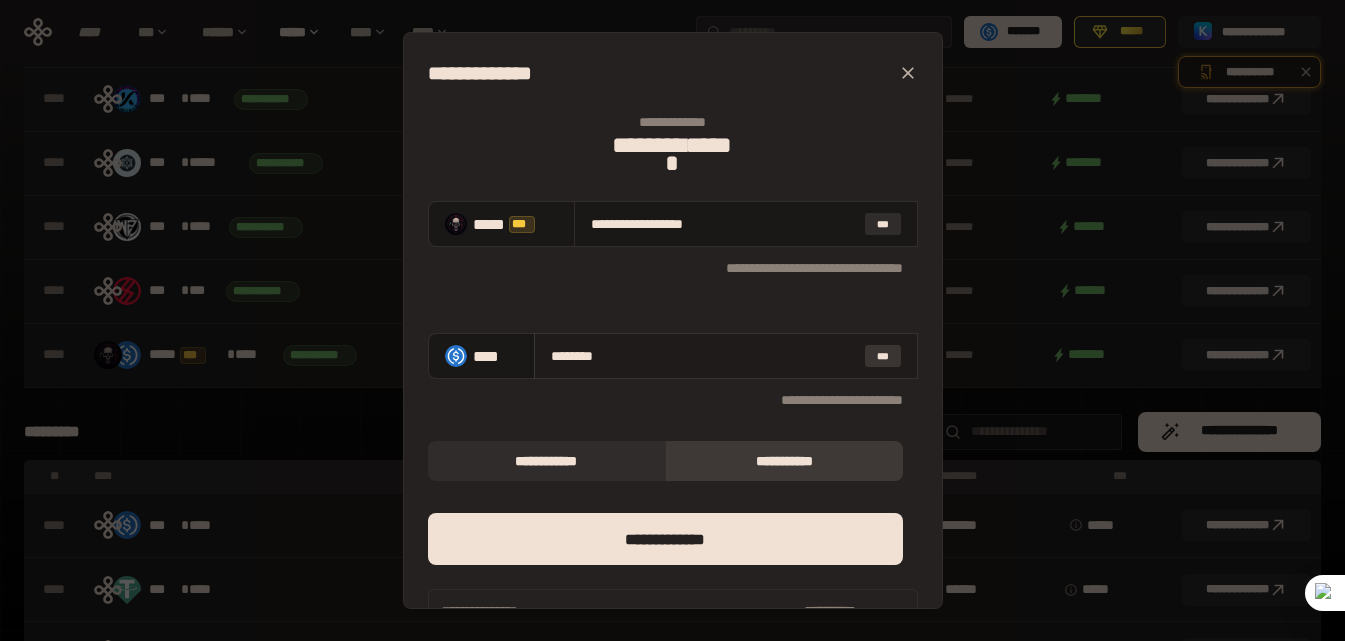 type on "**********" 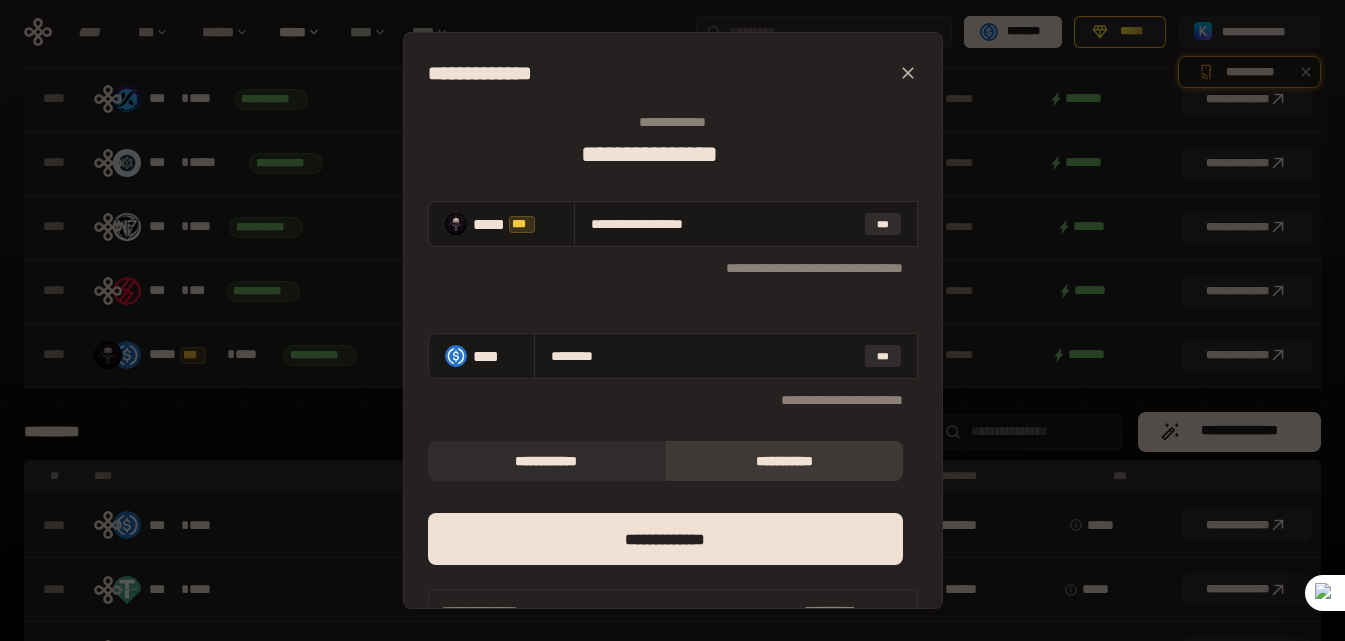 click 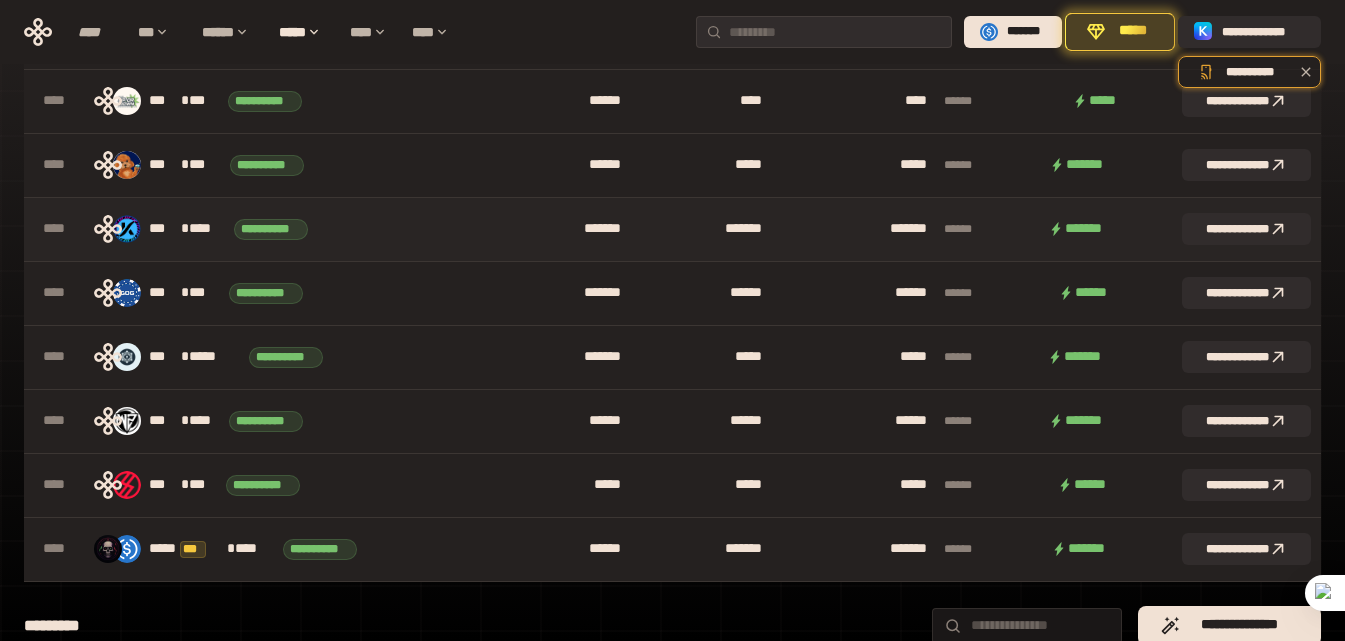 scroll, scrollTop: 300, scrollLeft: 0, axis: vertical 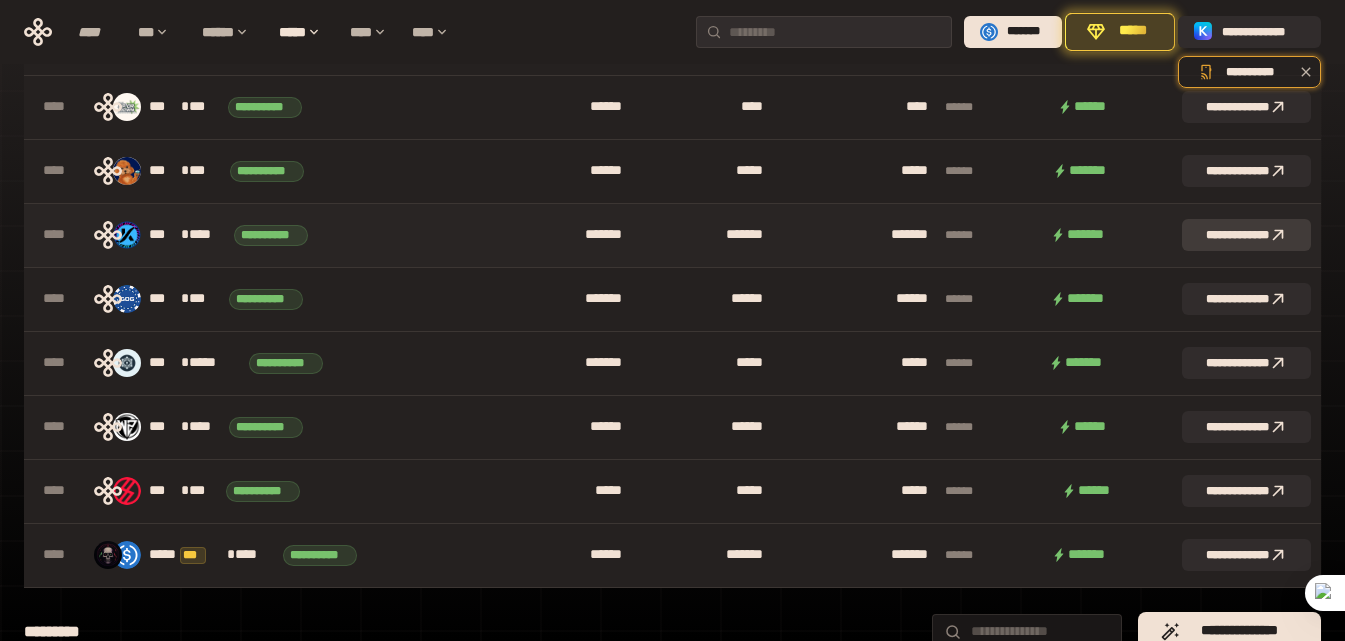 click on "**********" at bounding box center (1246, 235) 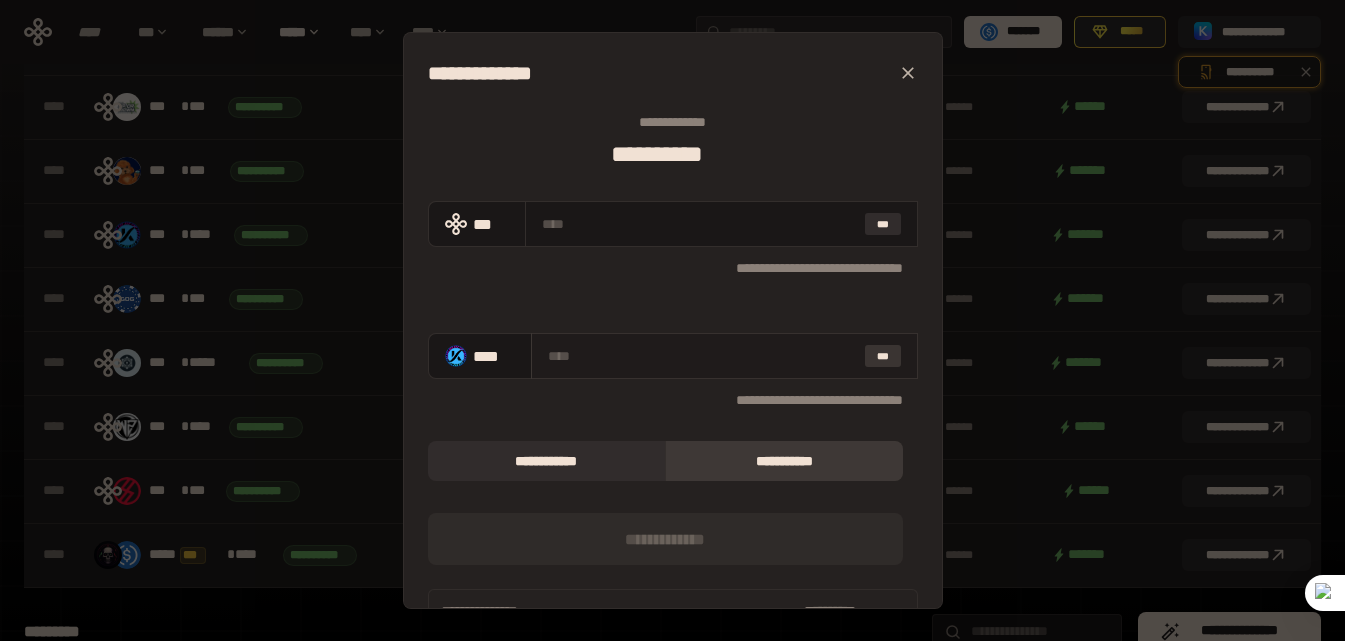 click on "***" at bounding box center [883, 356] 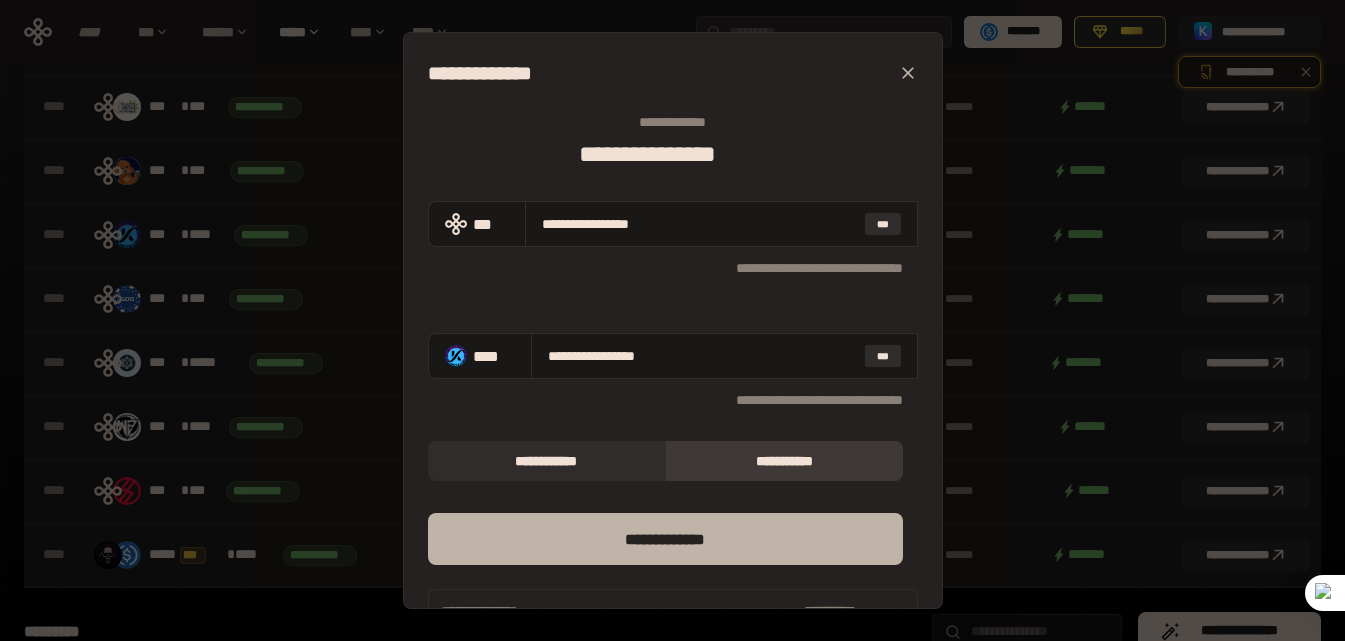 click on "*** *********" at bounding box center [665, 539] 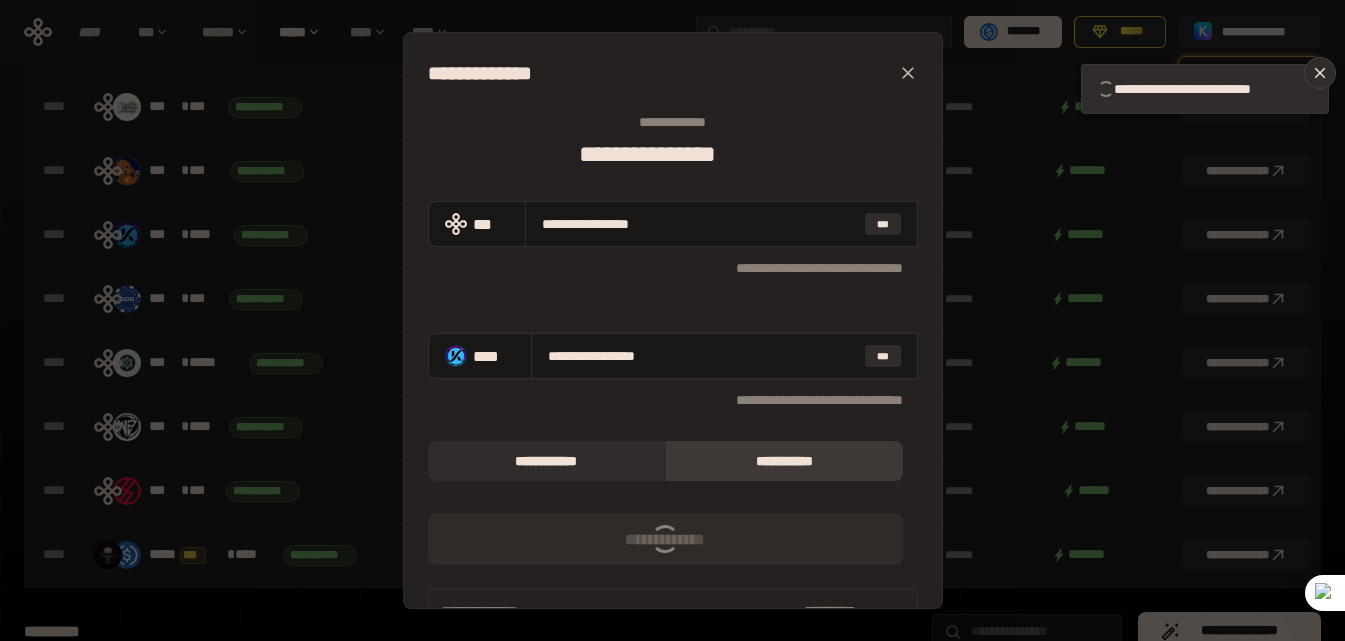 scroll, scrollTop: 49, scrollLeft: 0, axis: vertical 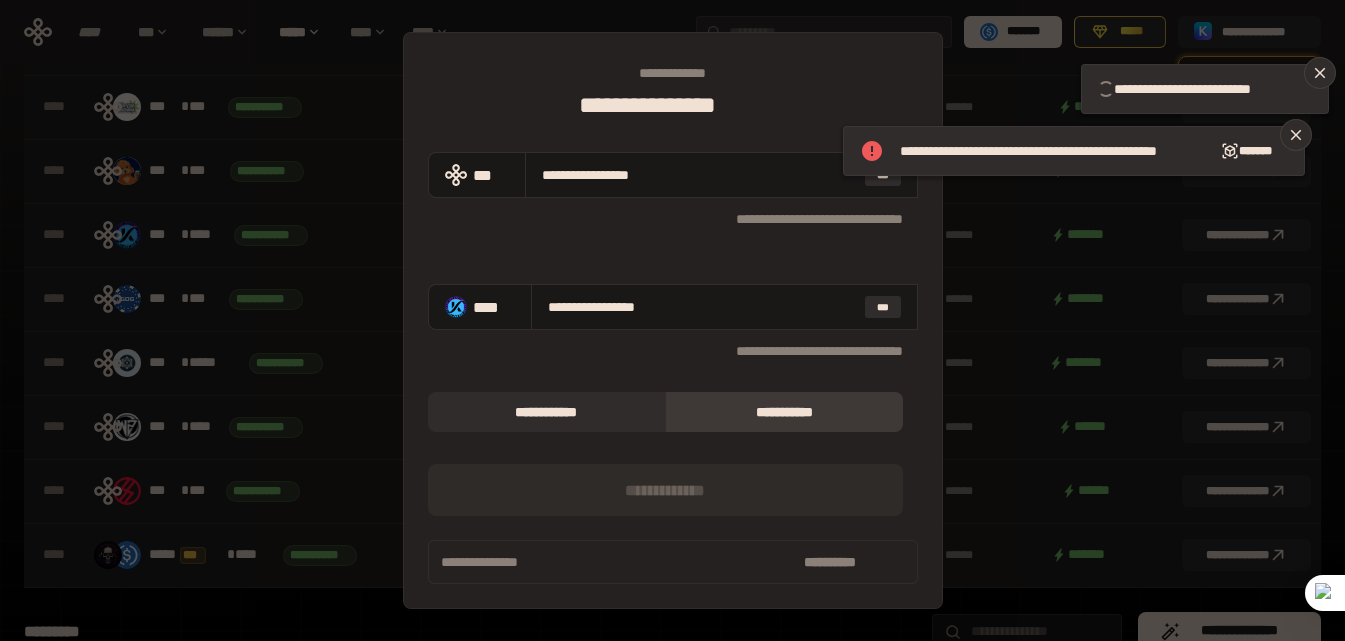 type 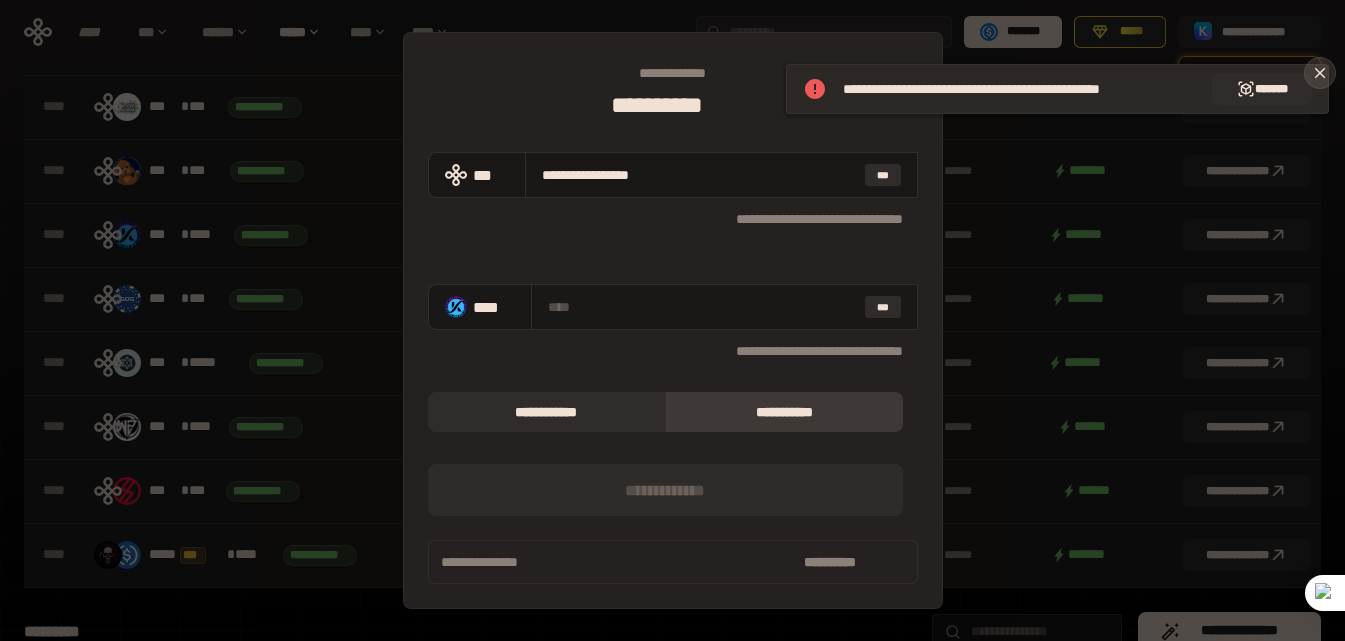 click 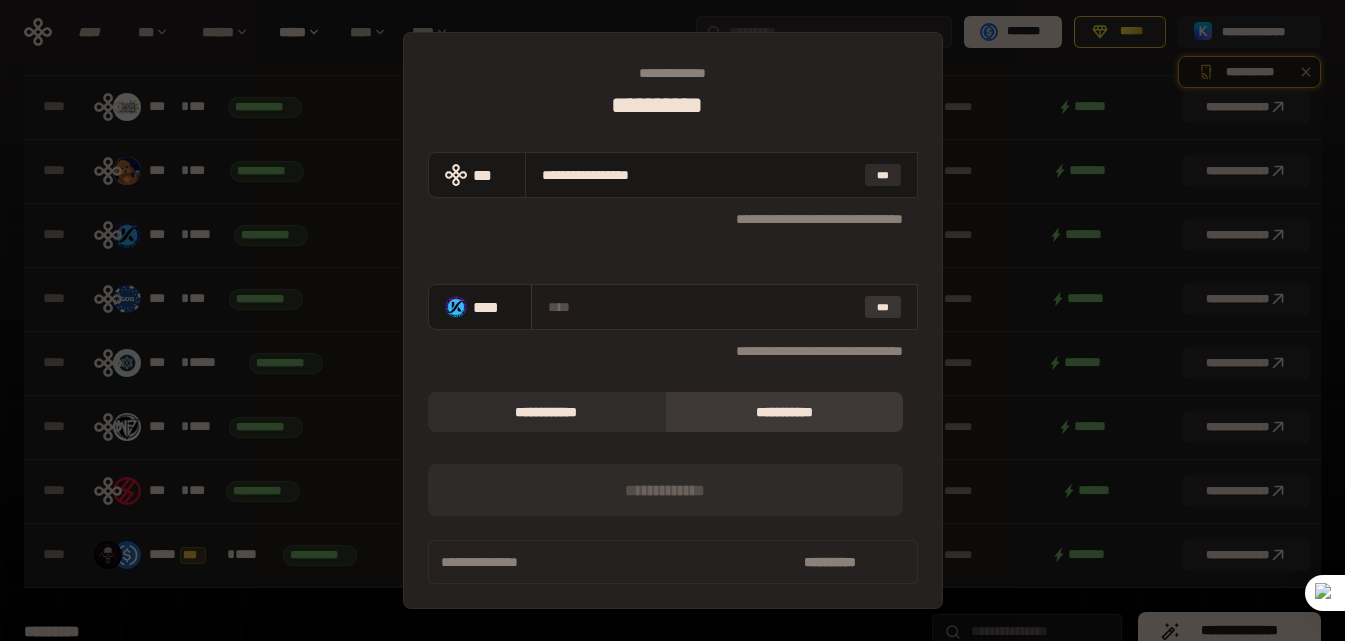click on "***" at bounding box center (883, 307) 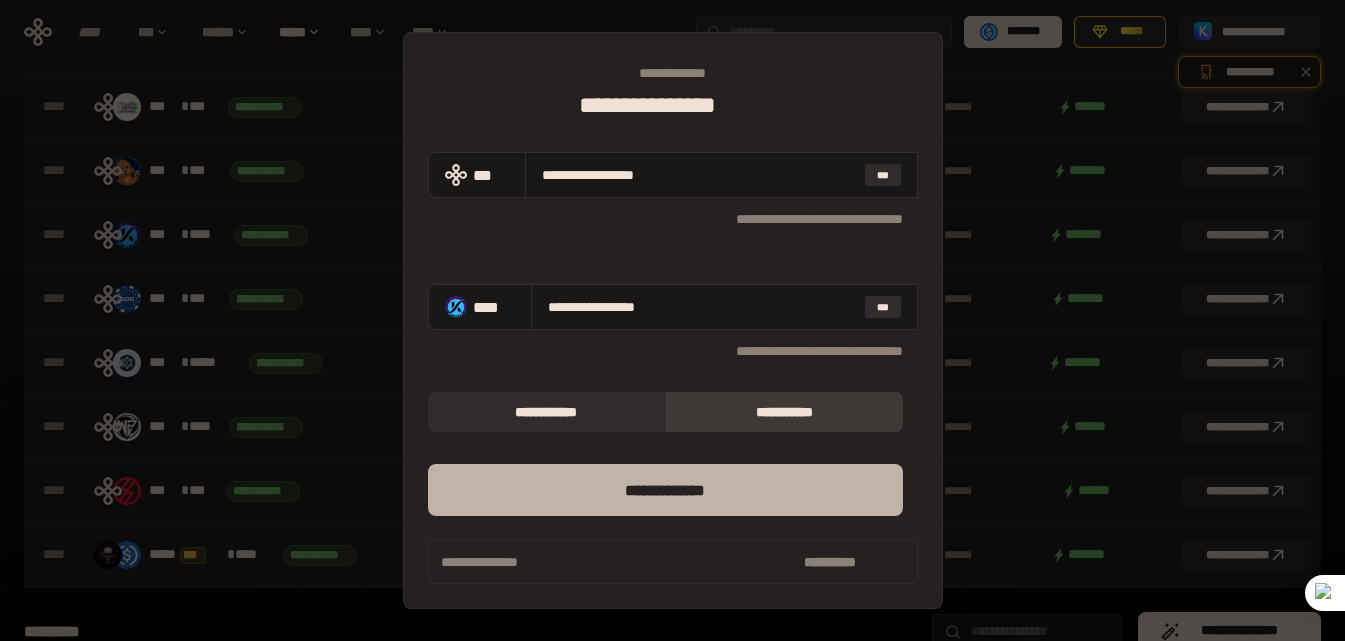 click on "*** *********" at bounding box center (665, 490) 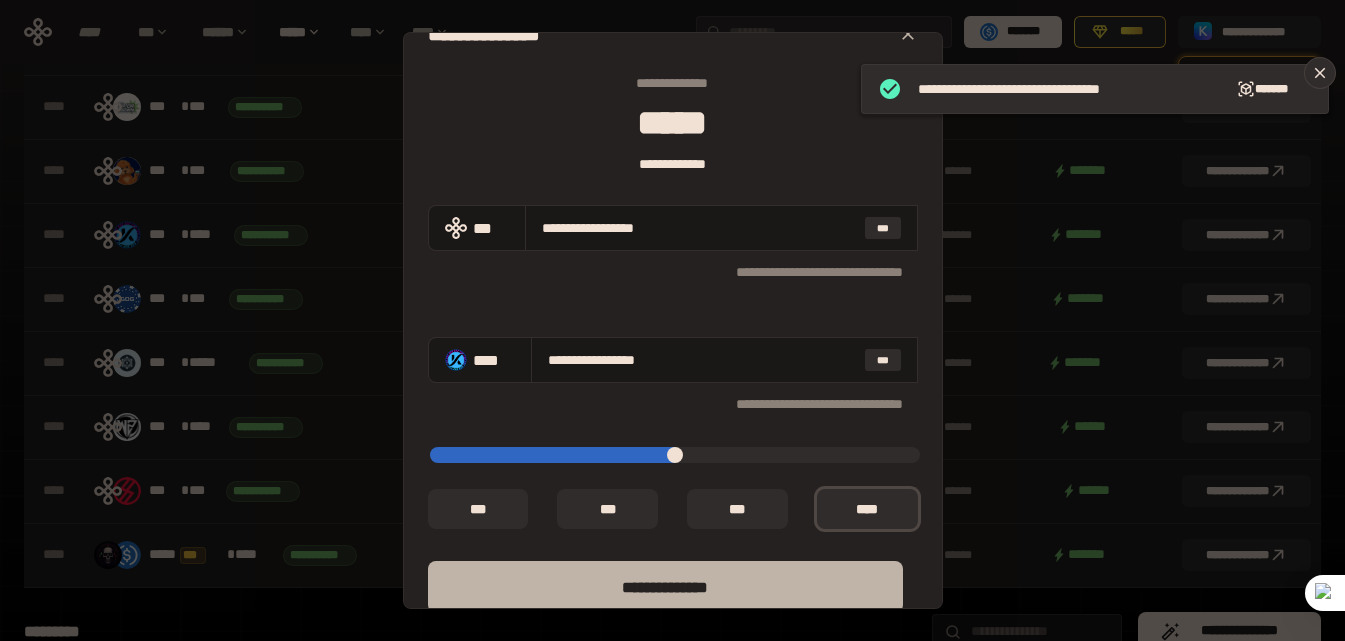 scroll, scrollTop: 166, scrollLeft: 0, axis: vertical 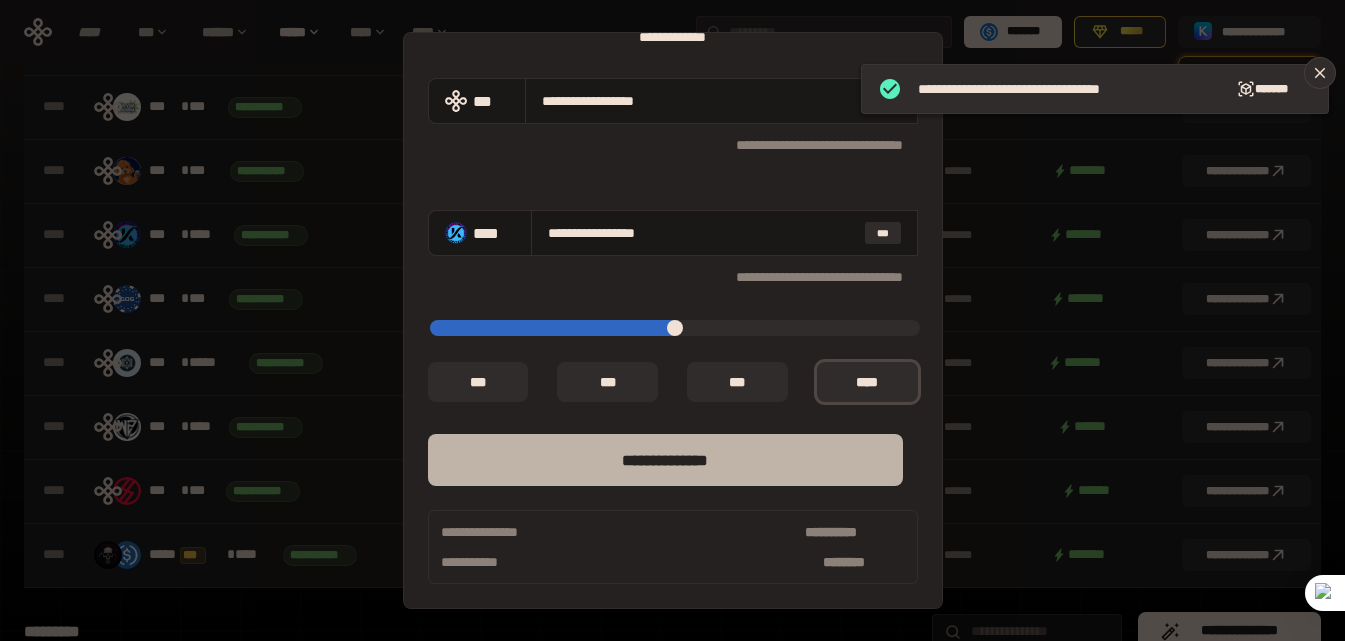 click on "**** *********" at bounding box center (665, 460) 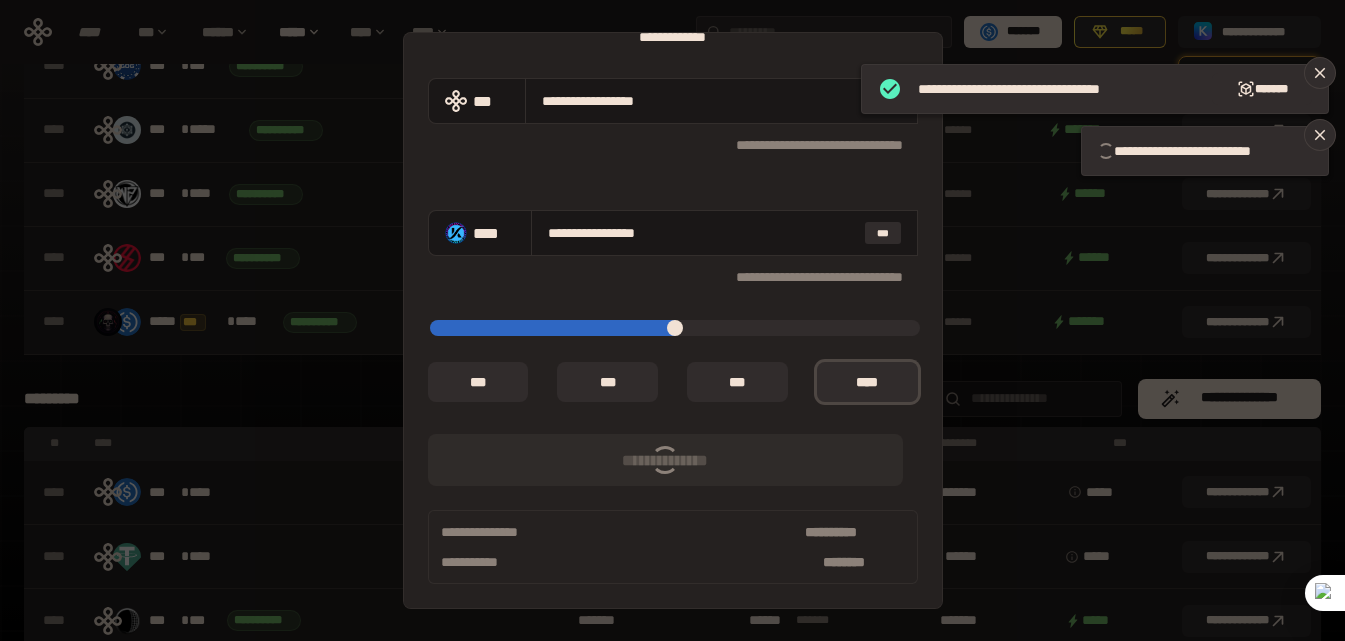 type on "*" 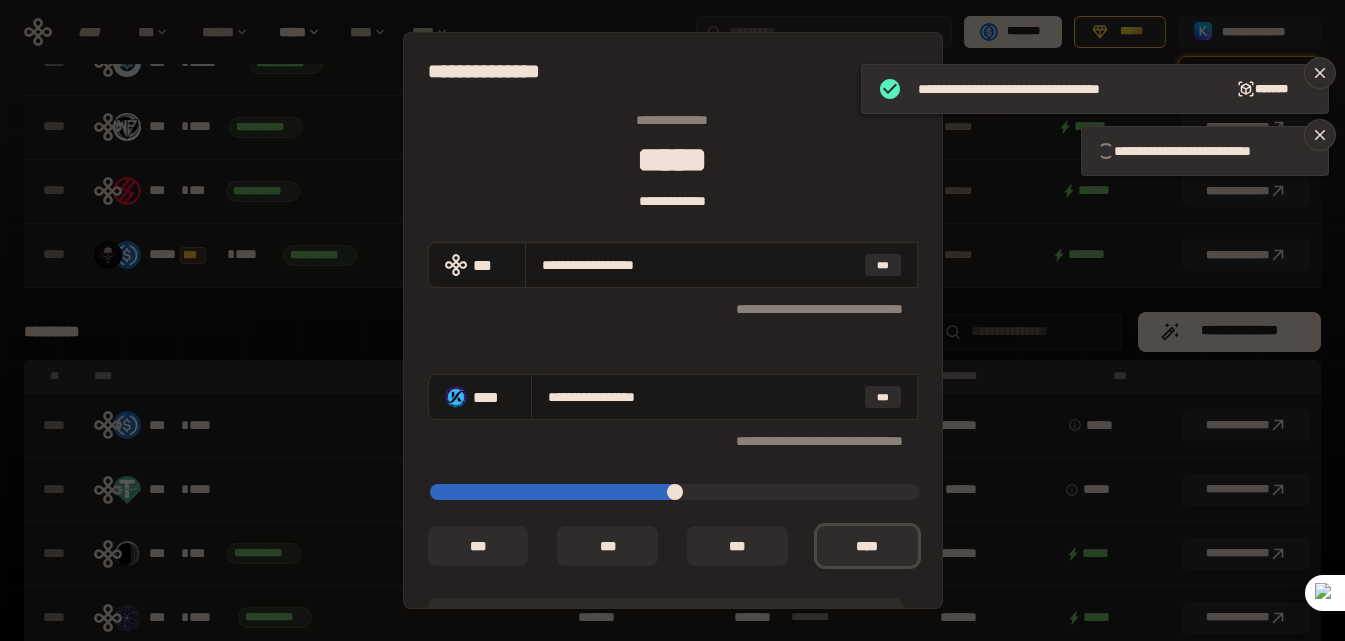 scroll, scrollTop: 0, scrollLeft: 0, axis: both 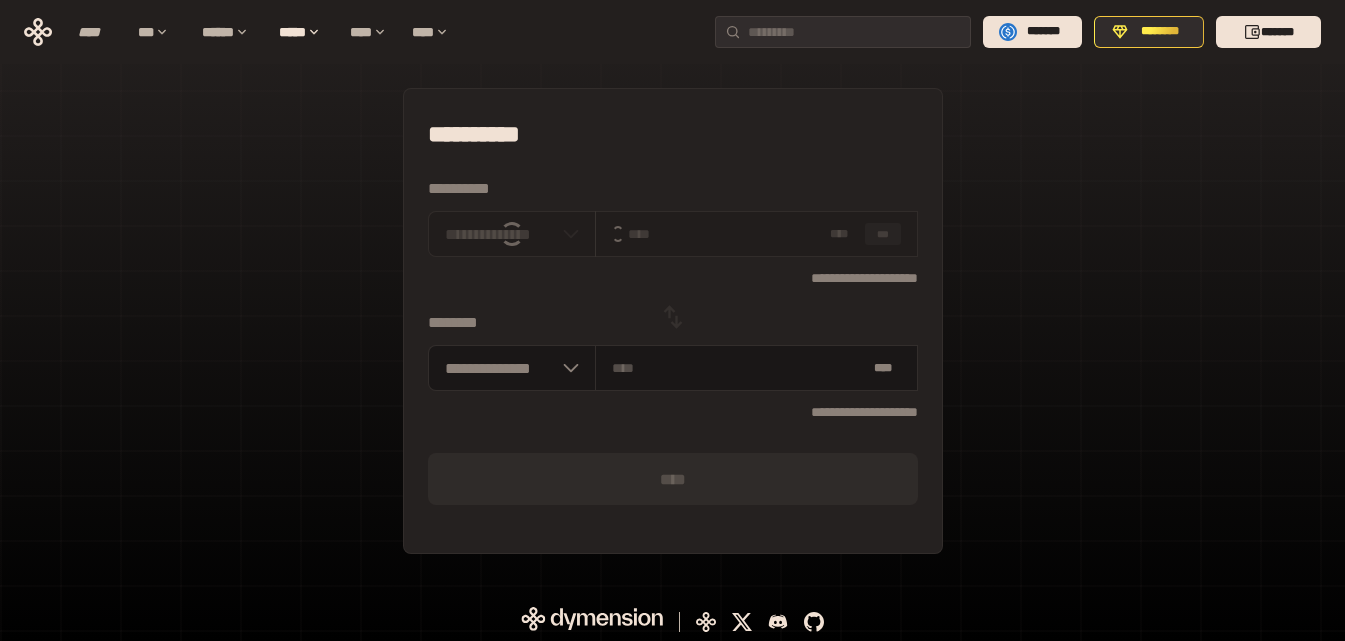 click on "**********" at bounding box center [672, 331] 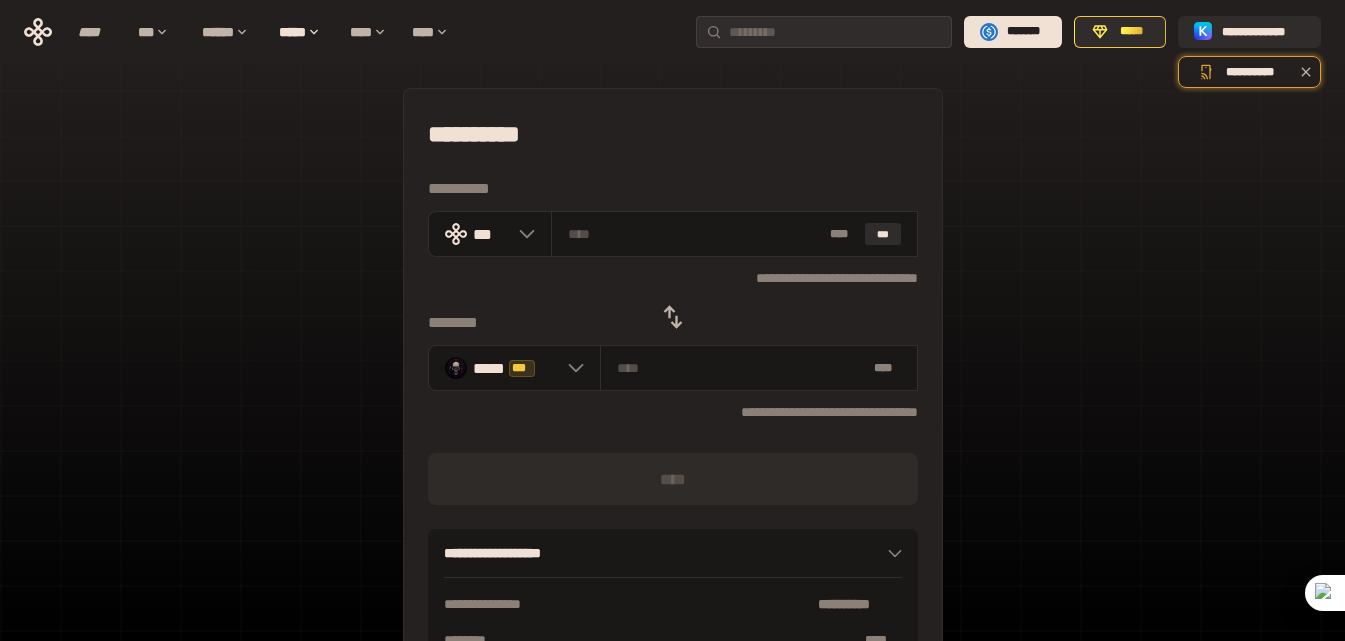 click 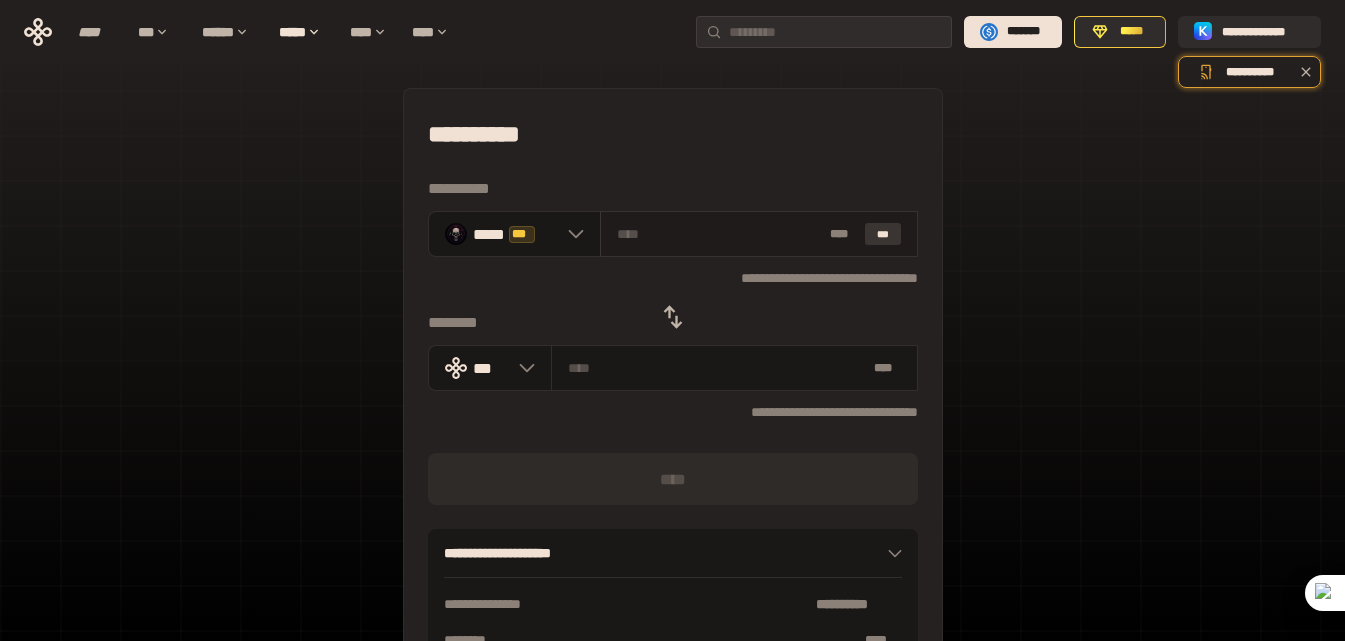 click on "***" at bounding box center (883, 234) 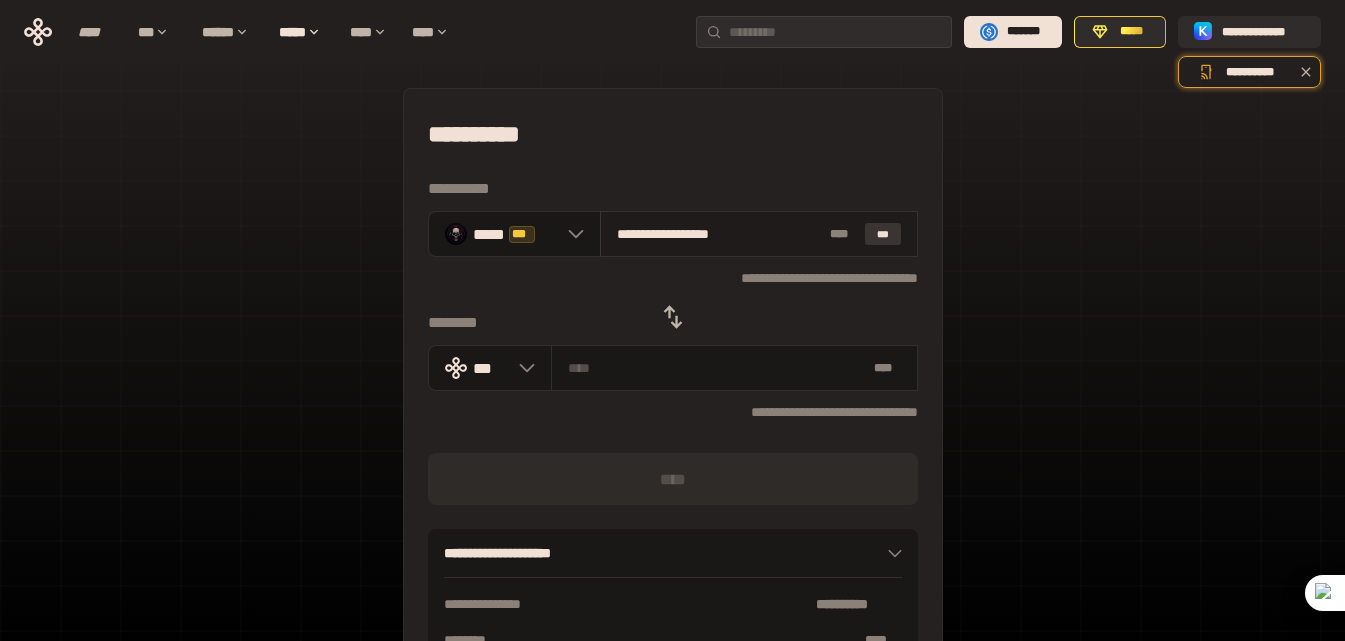 type on "**********" 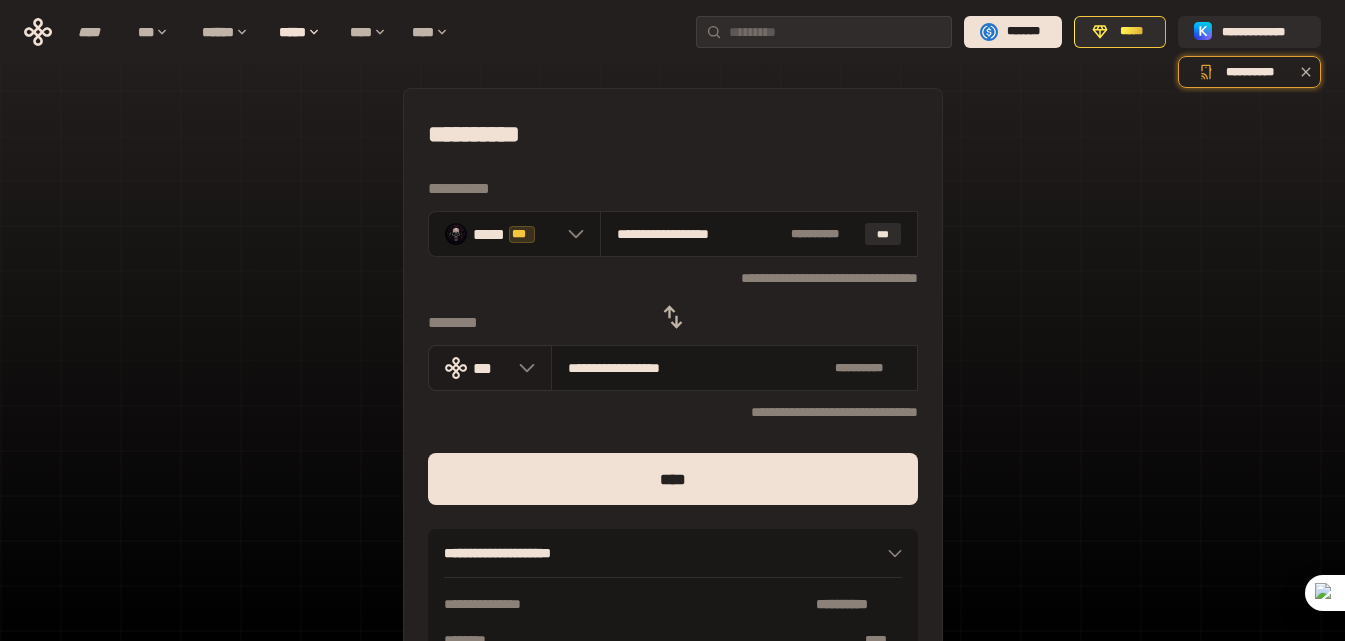 click 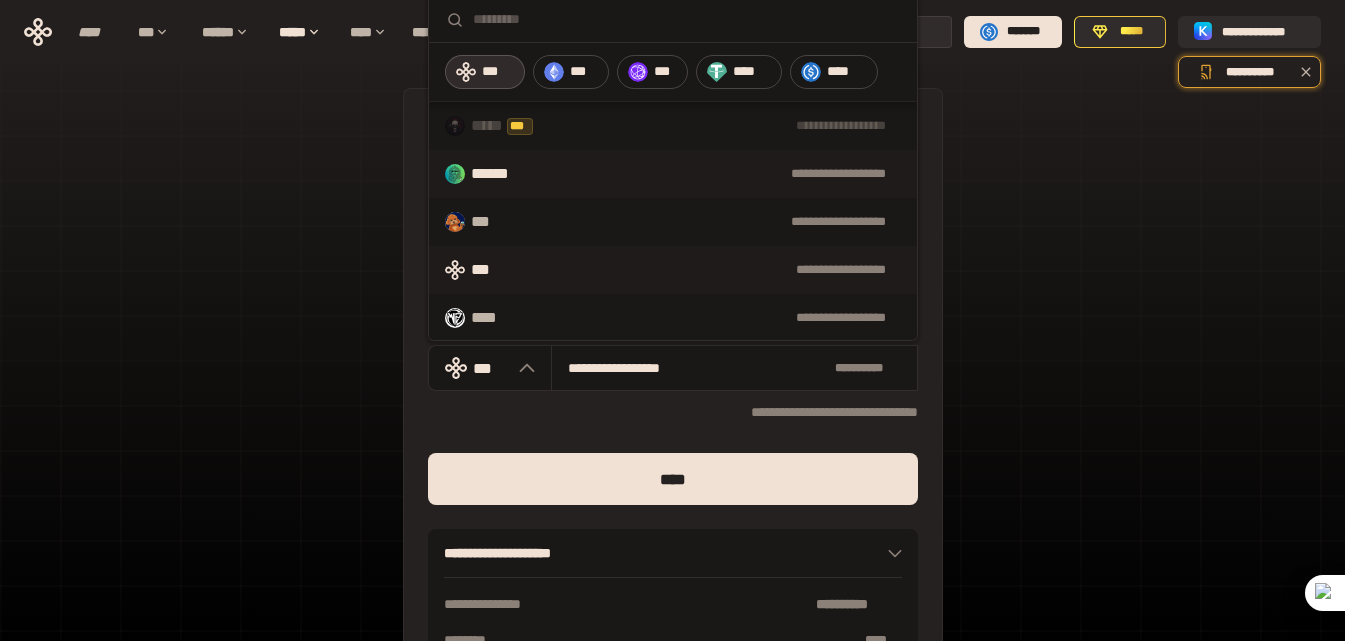 click on "******" at bounding box center [505, 174] 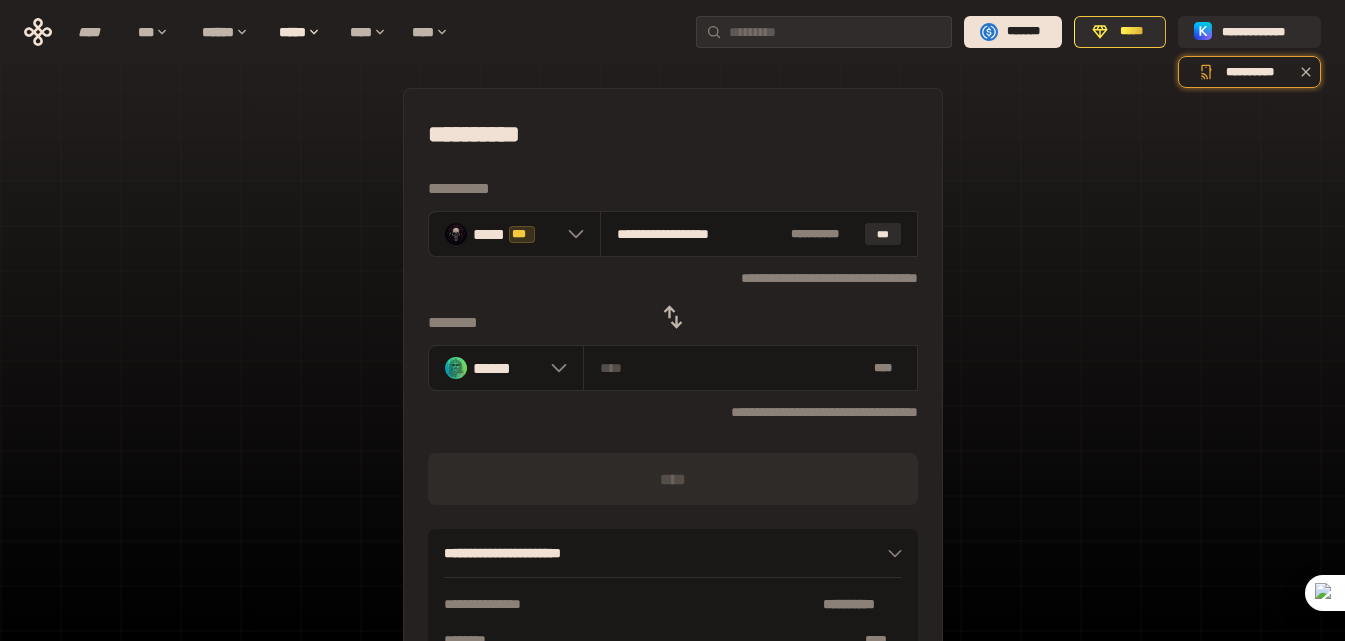 click 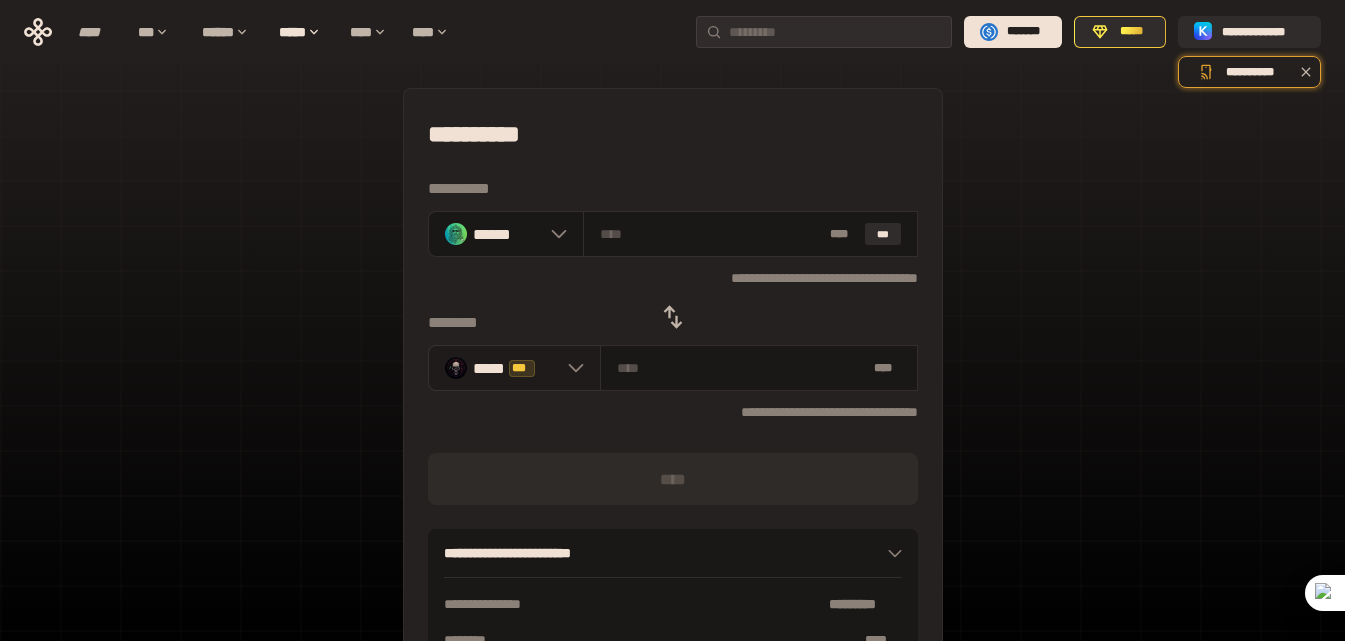 click at bounding box center (571, 368) 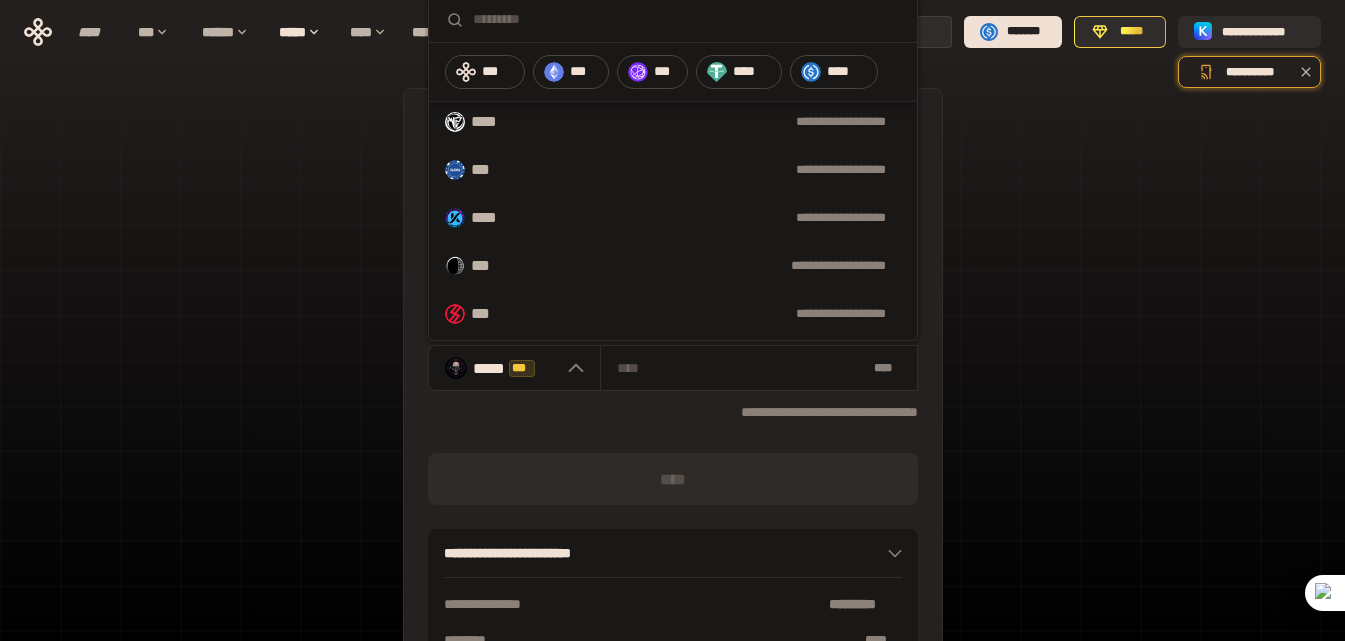 scroll, scrollTop: 200, scrollLeft: 0, axis: vertical 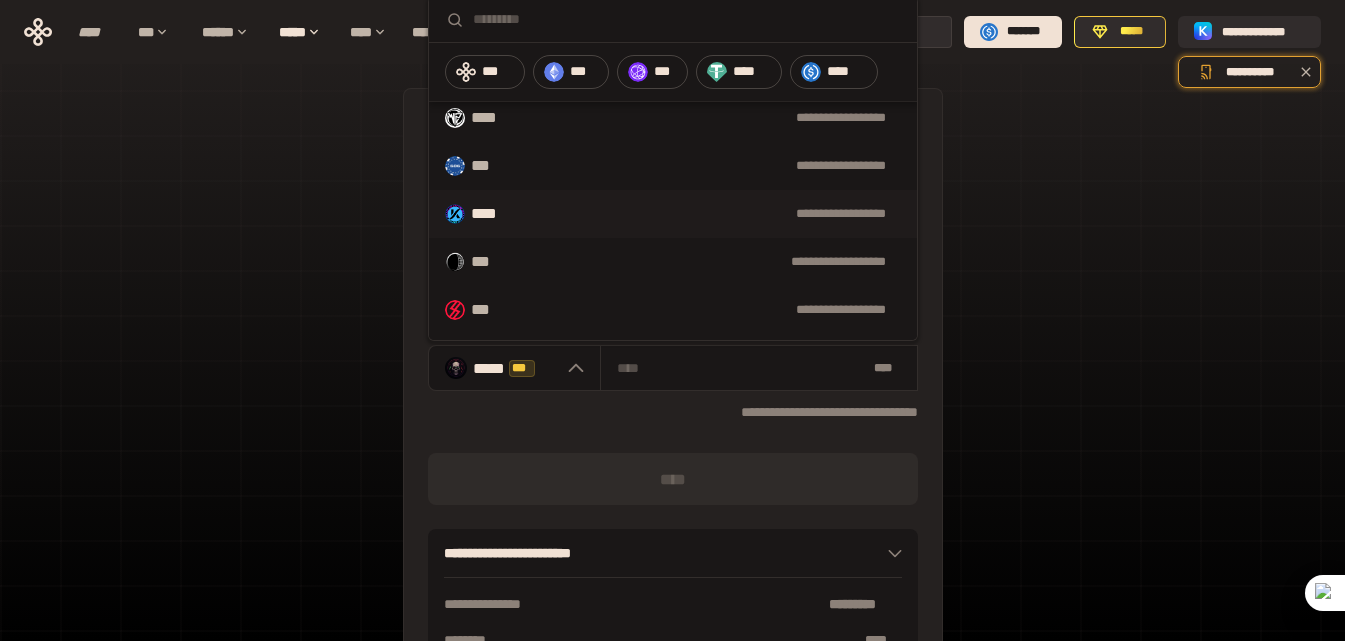 click on "**********" at bounding box center [673, 214] 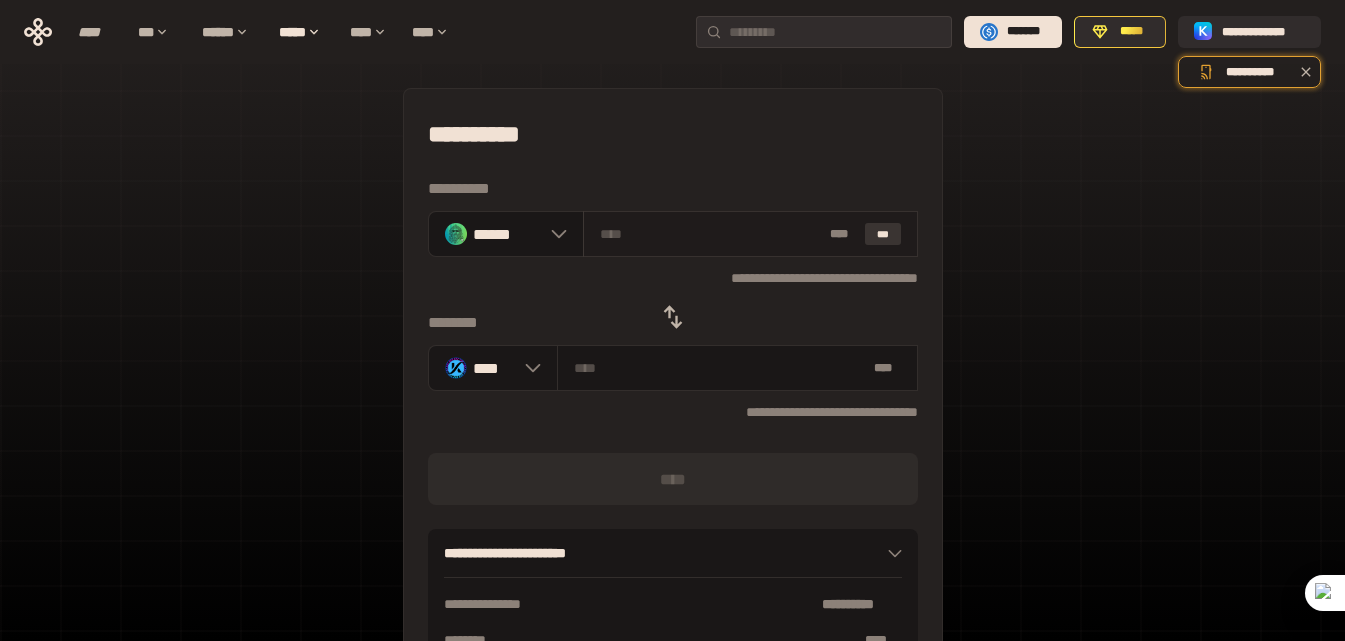 click on "***" at bounding box center (883, 234) 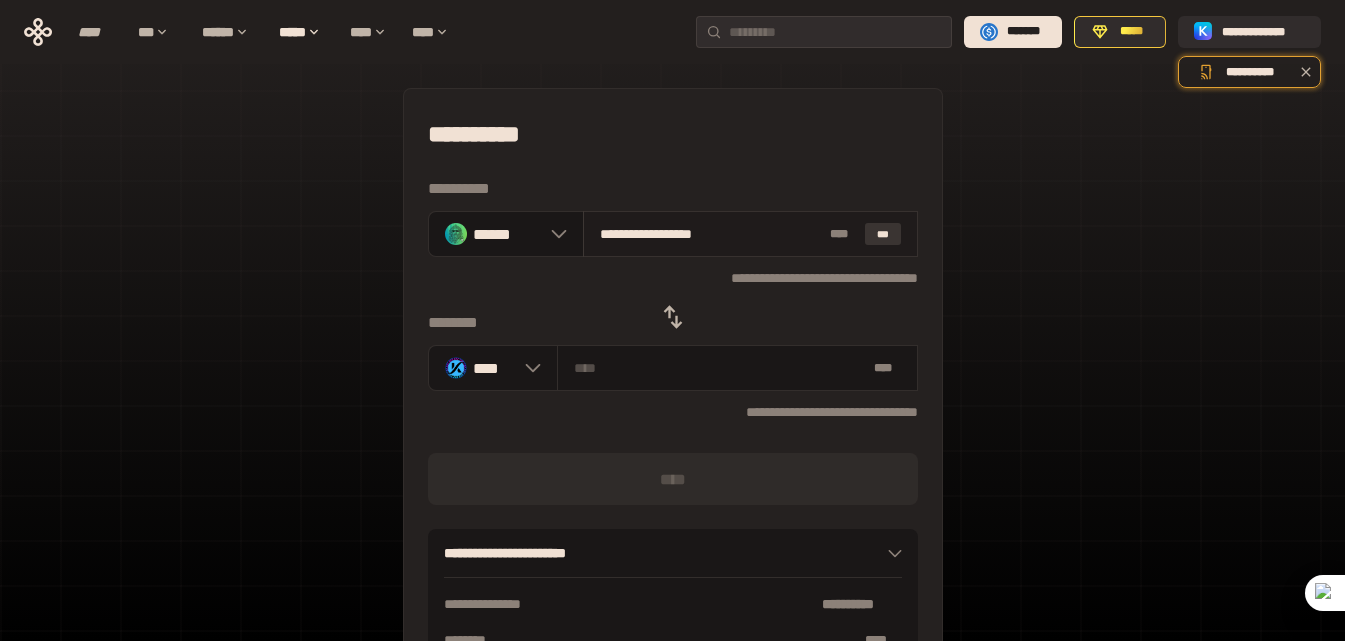 type on "**********" 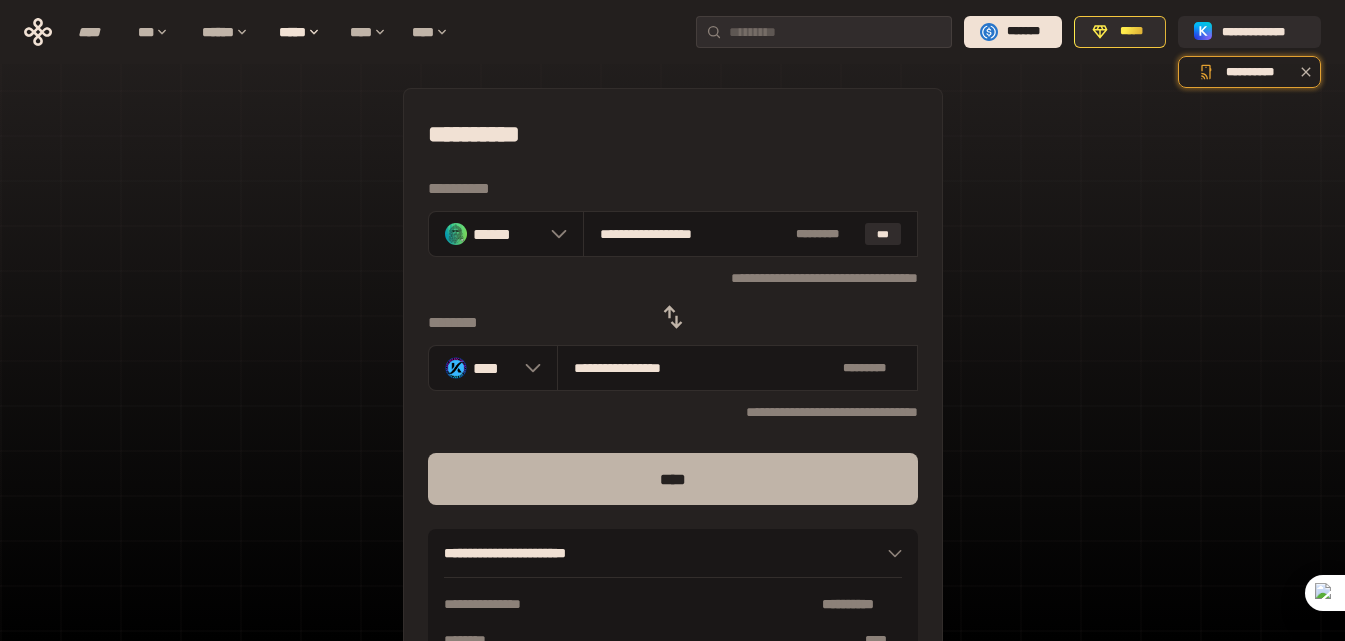 click on "****" at bounding box center (673, 479) 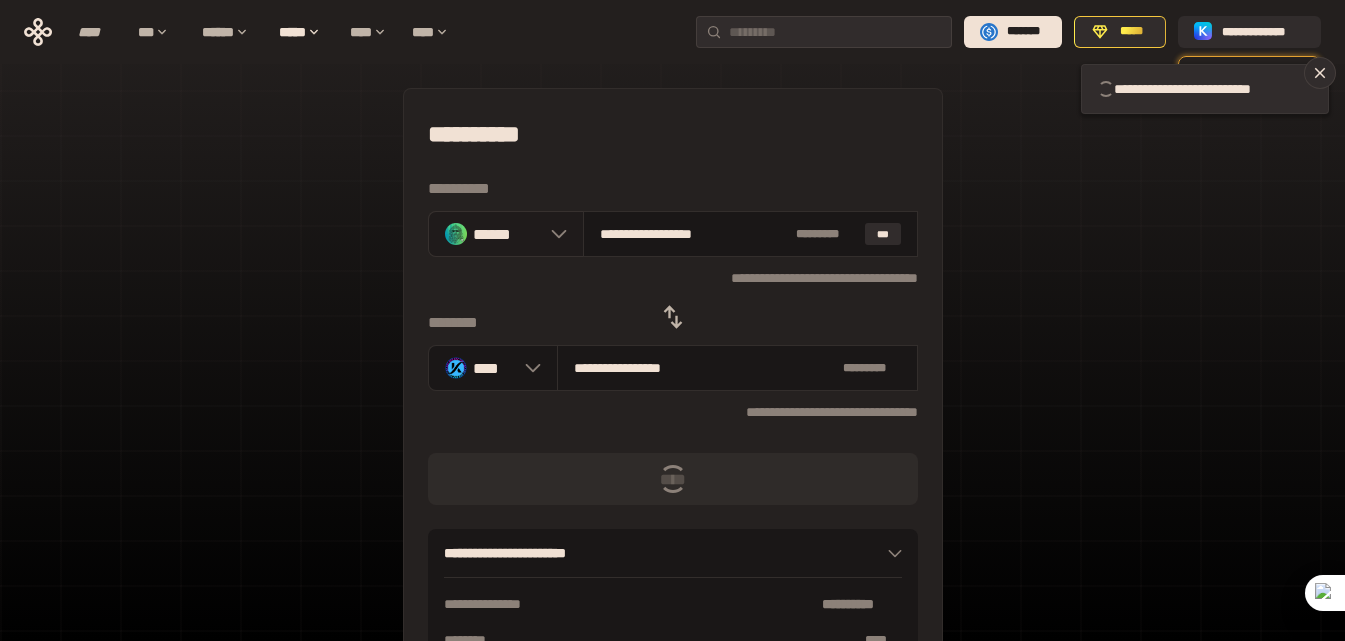 click 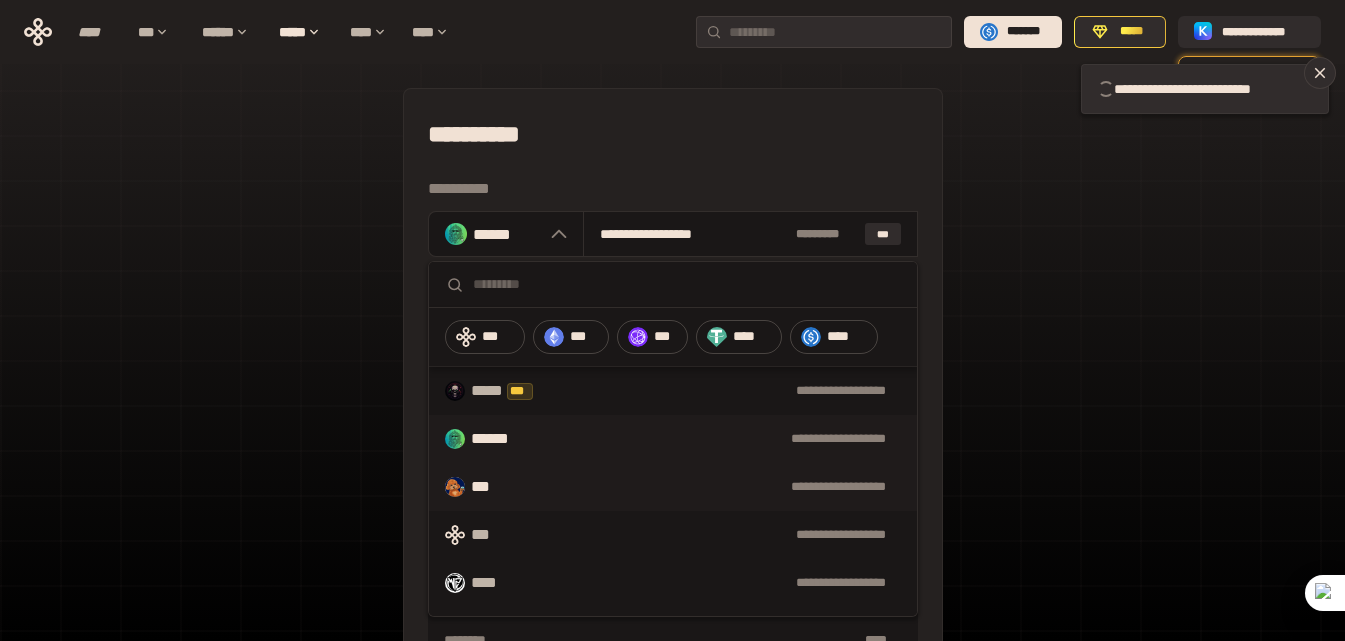 type 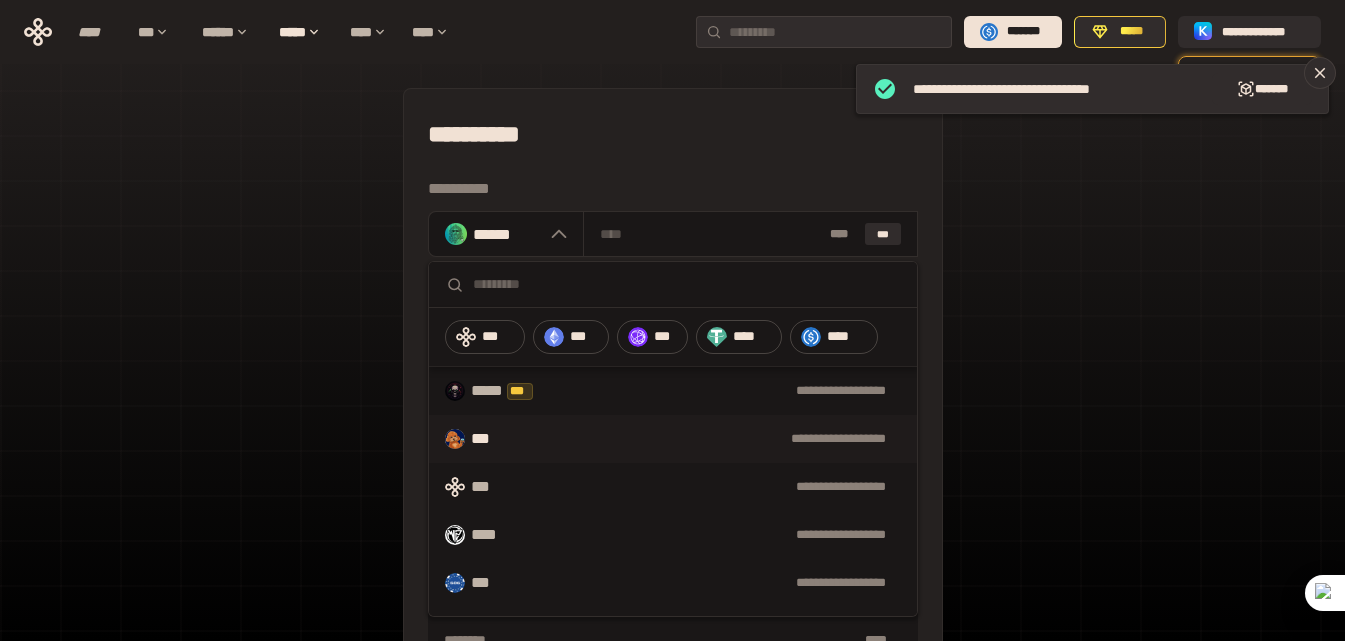 click on "**********" at bounding box center (709, 439) 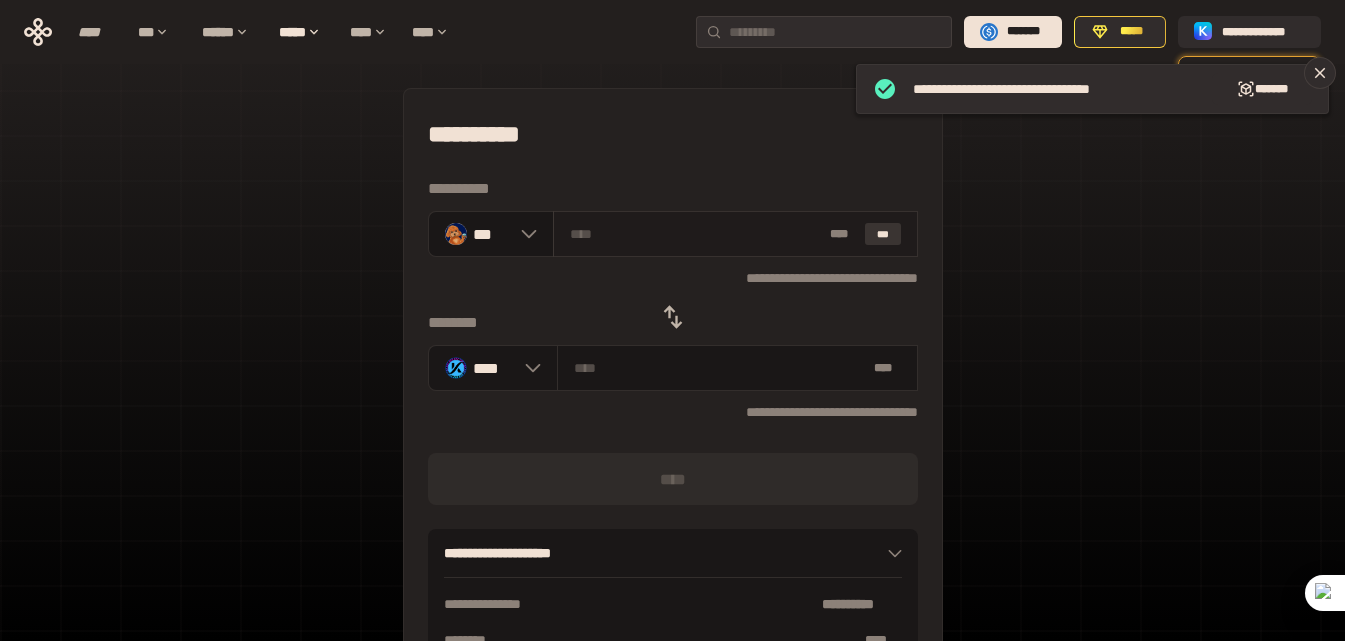 click on "***" at bounding box center [883, 234] 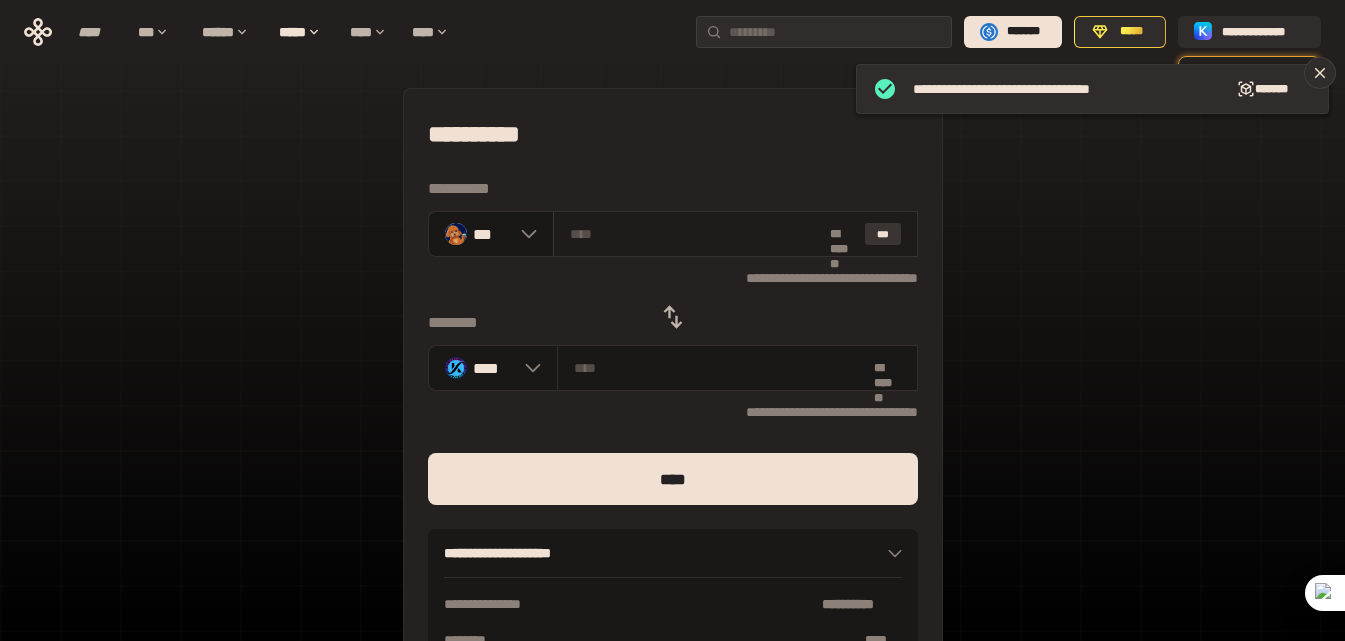 type on "**********" 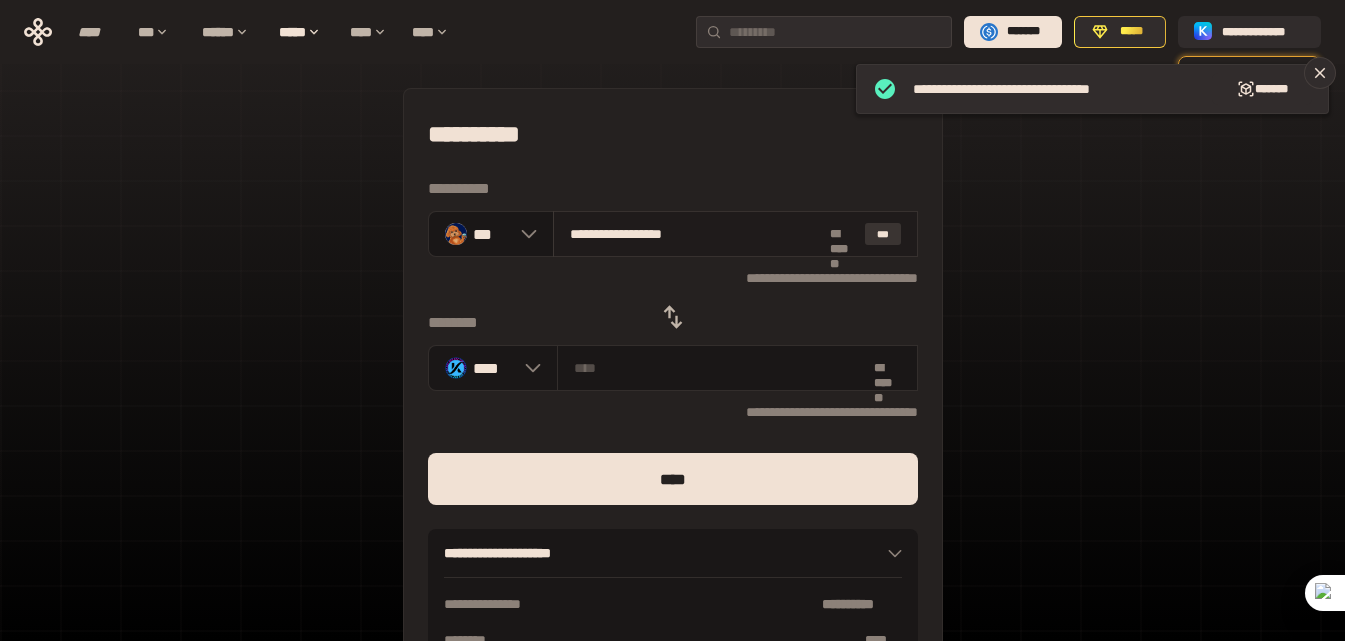 type on "**********" 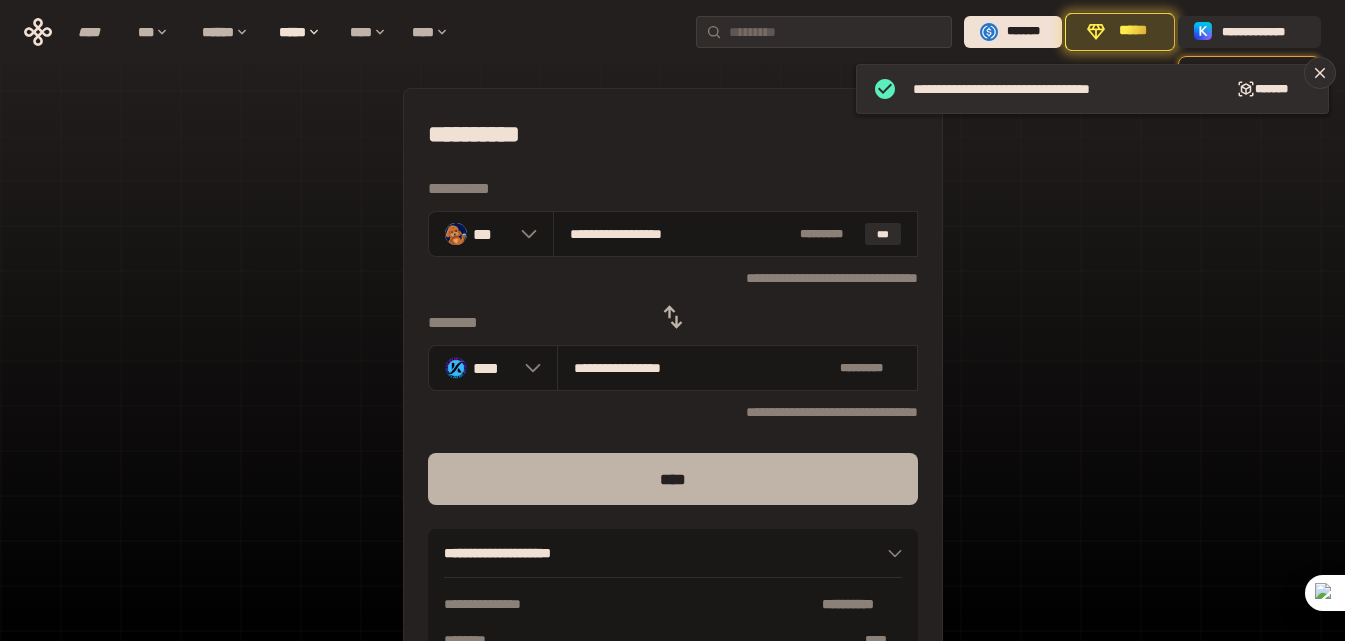 click on "****" at bounding box center [673, 479] 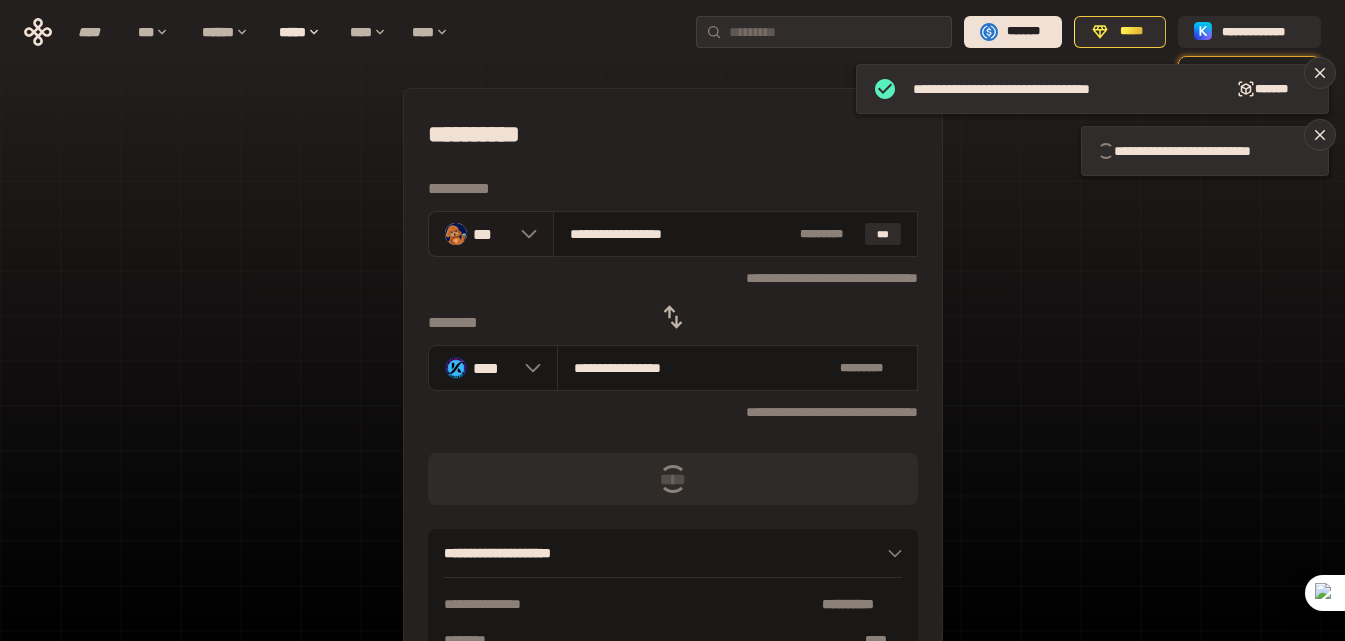 click 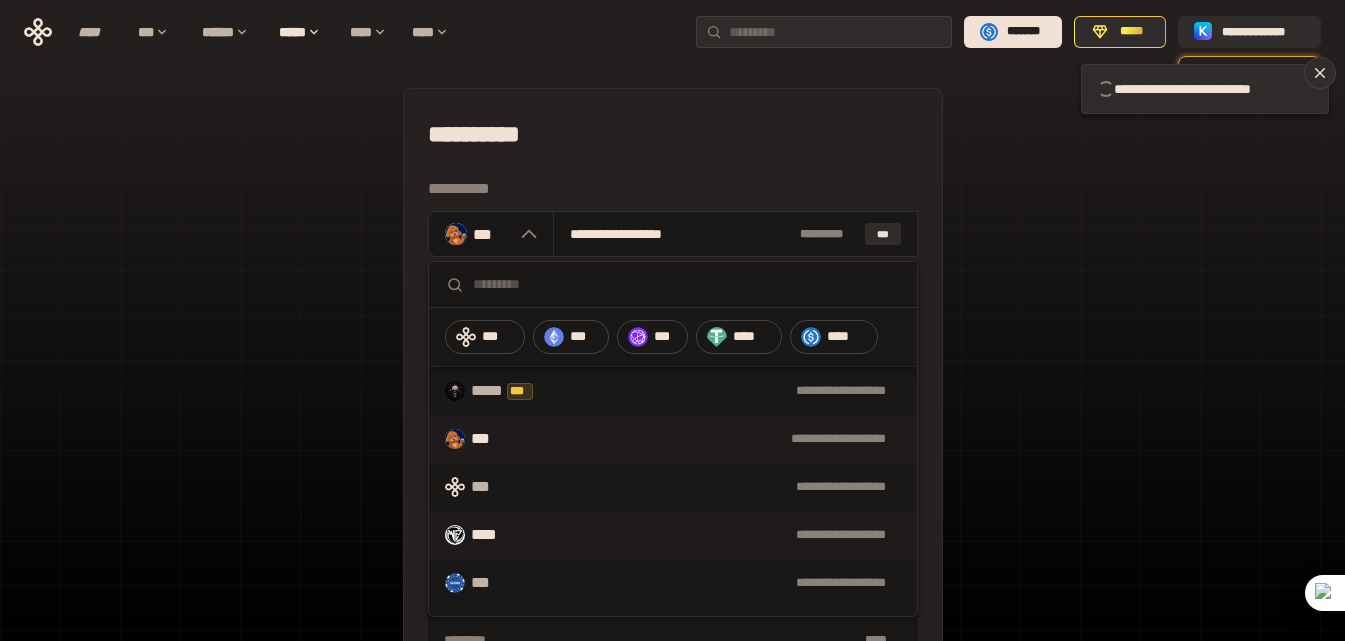 click on "**********" at bounding box center [673, 535] 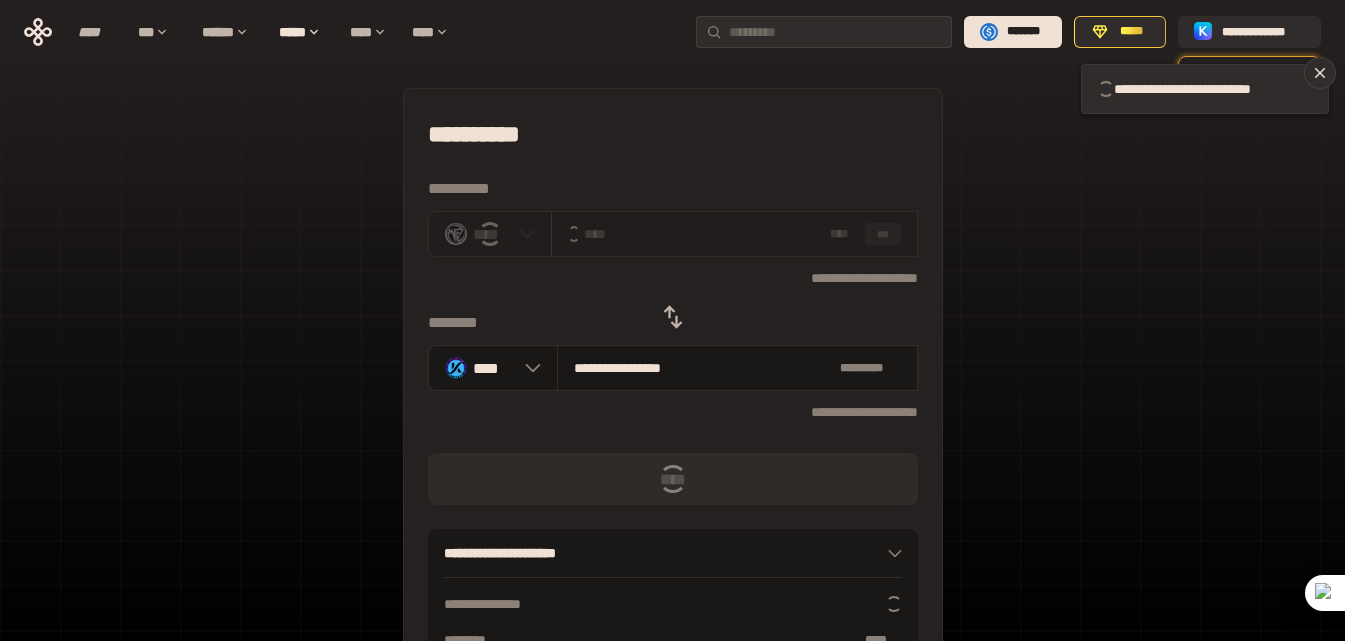 type 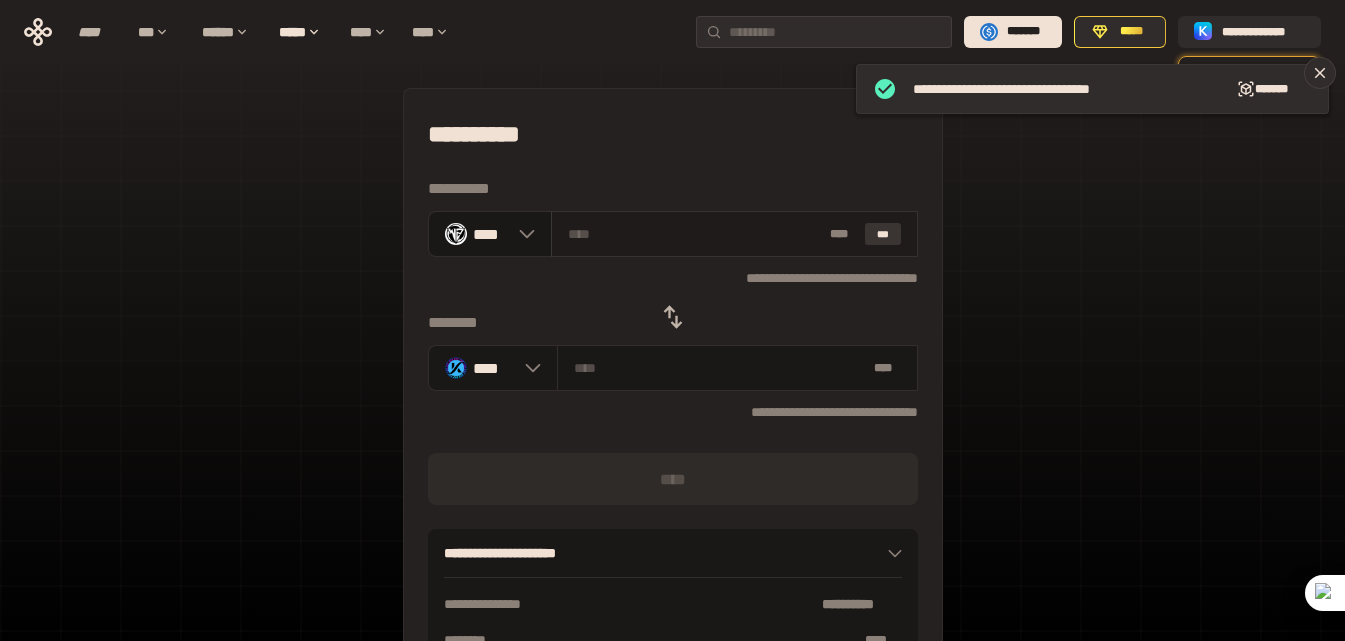 click on "***" at bounding box center (883, 234) 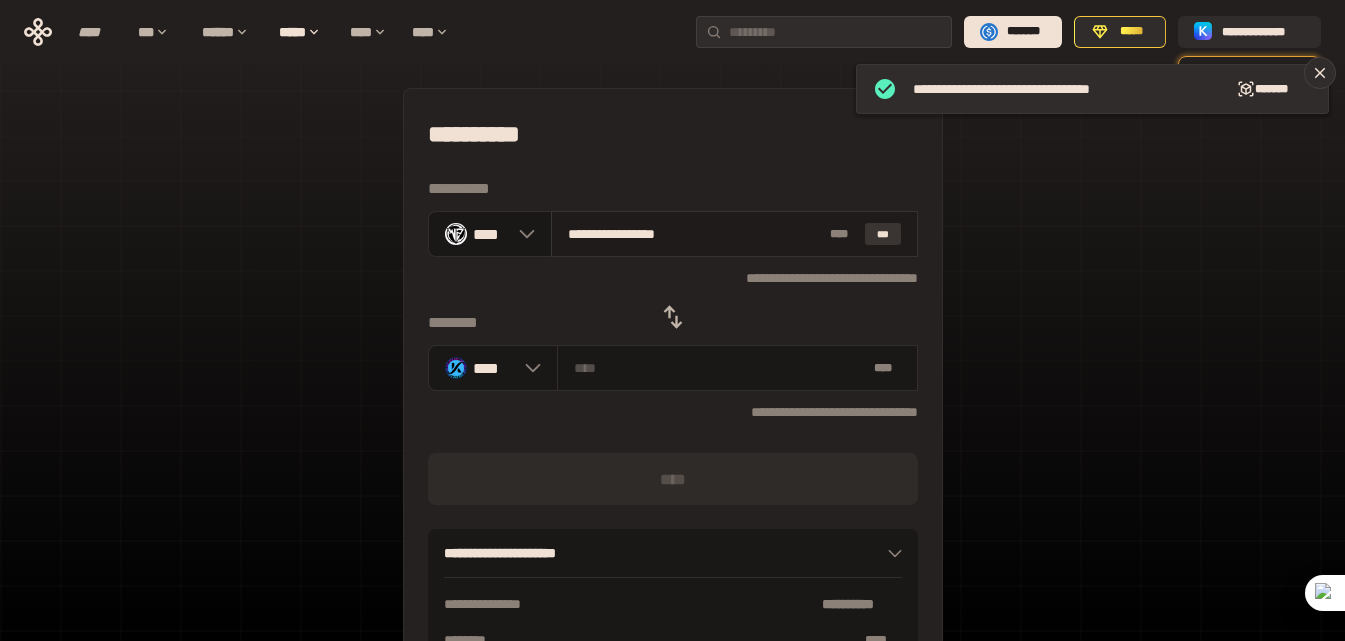 type on "**********" 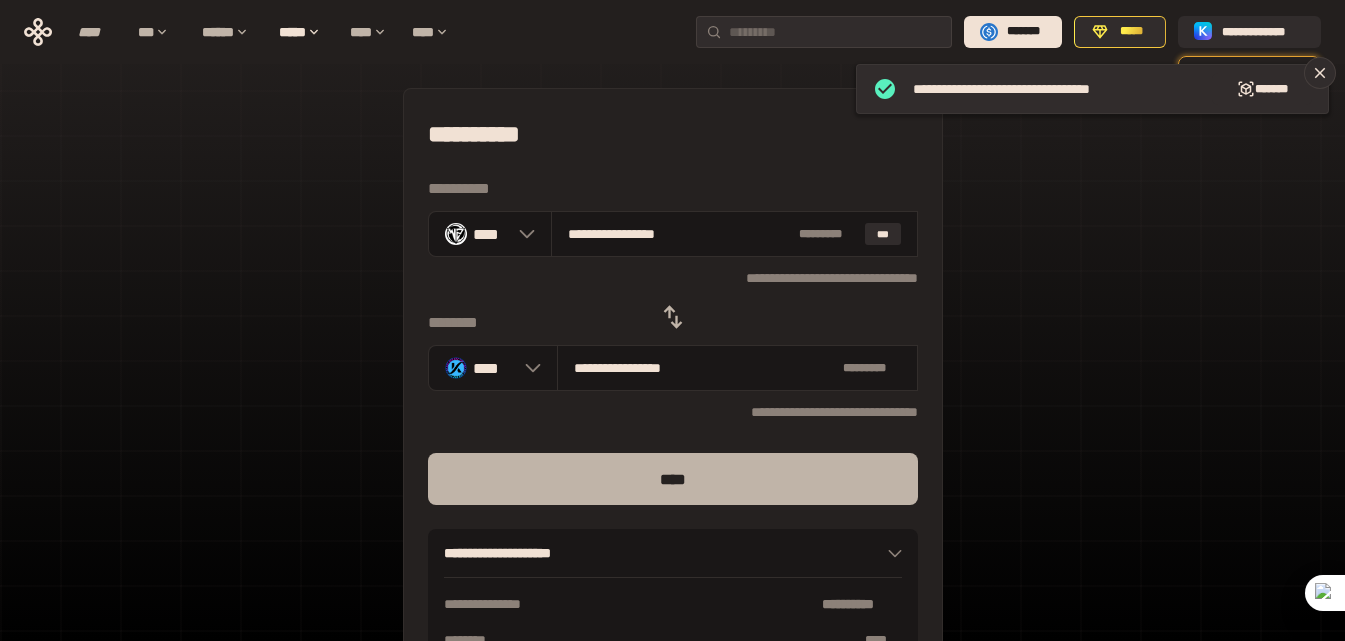 click on "****" at bounding box center (673, 479) 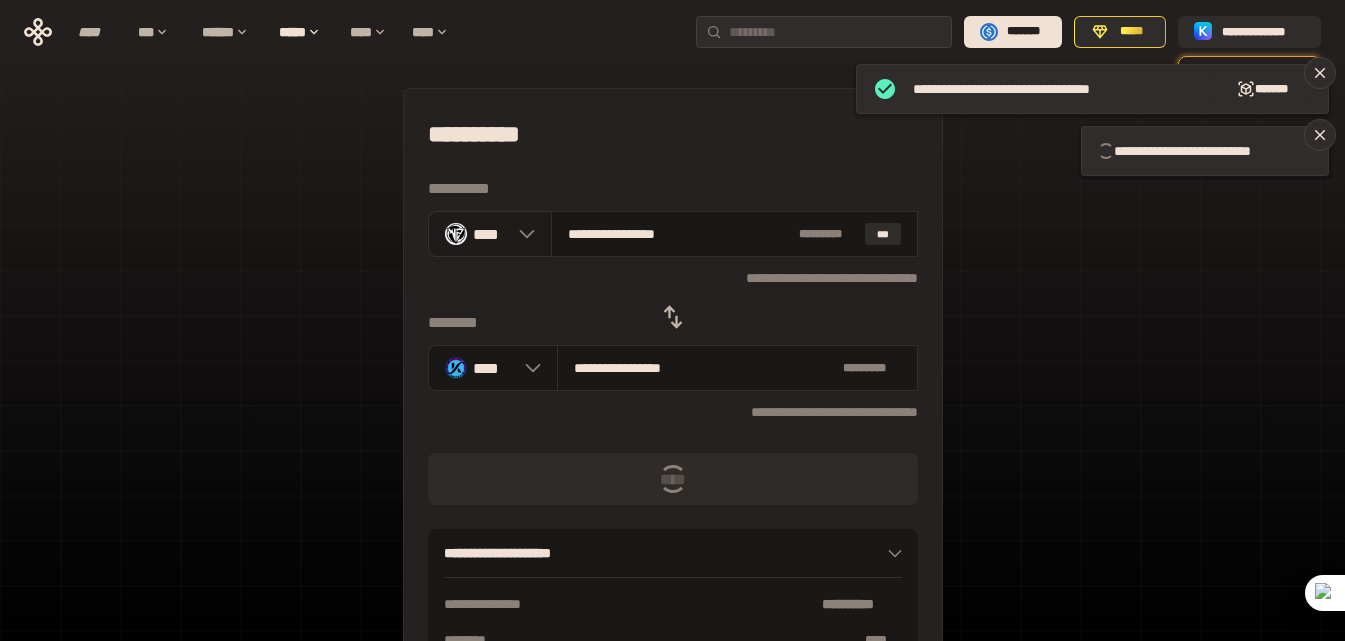 click 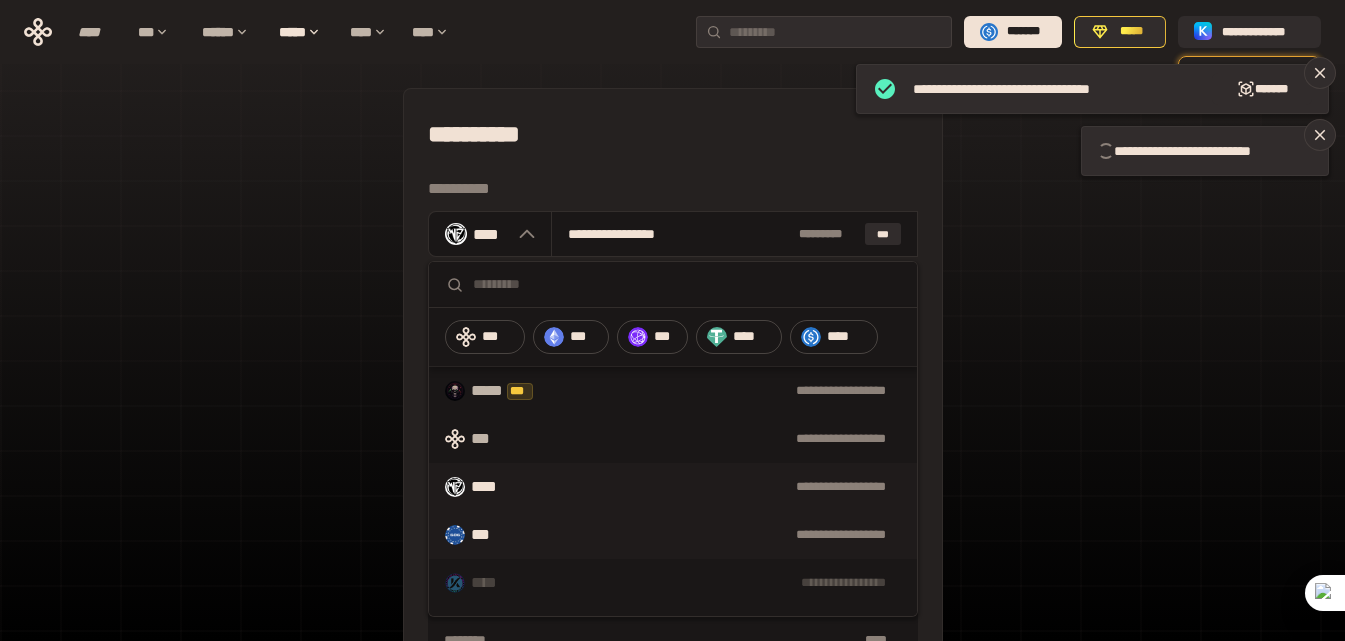click on "**********" at bounding box center [708, 535] 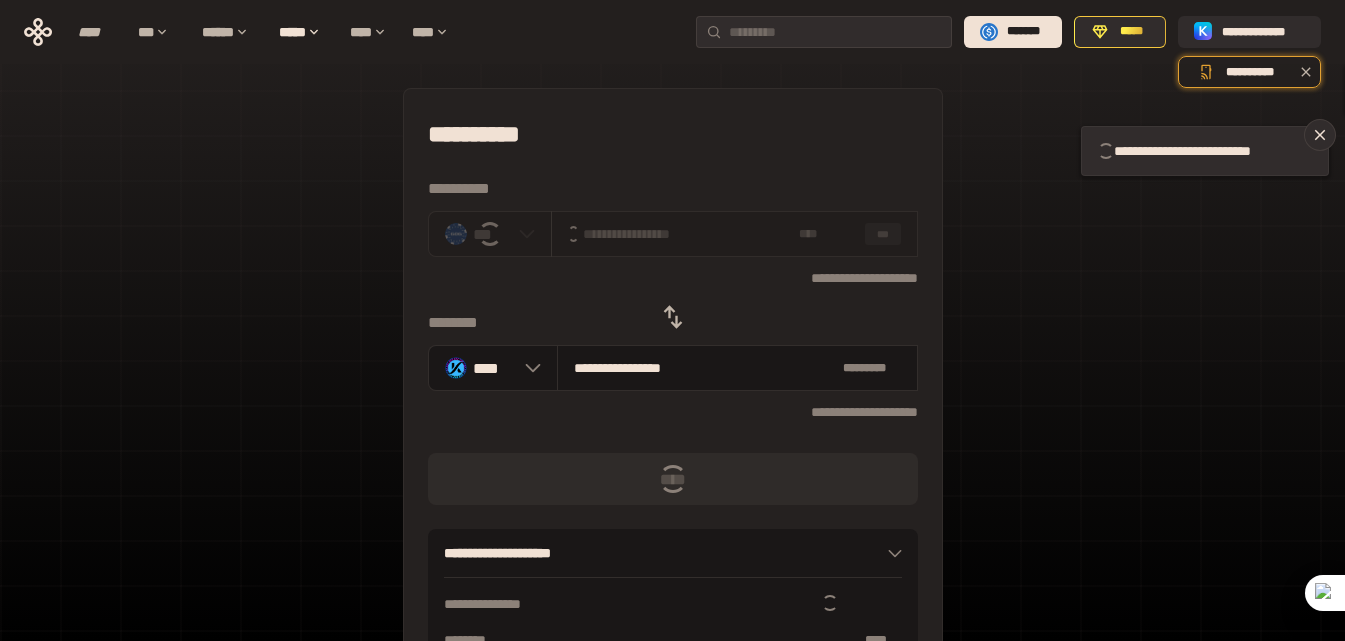 type 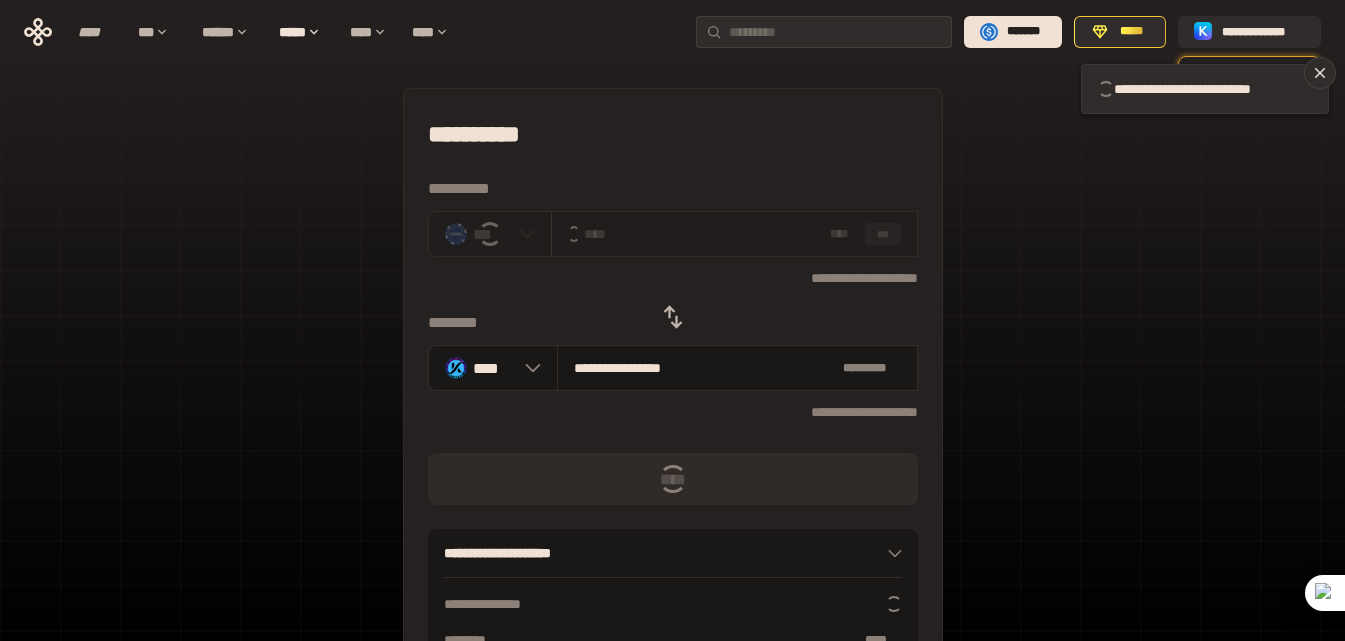 type 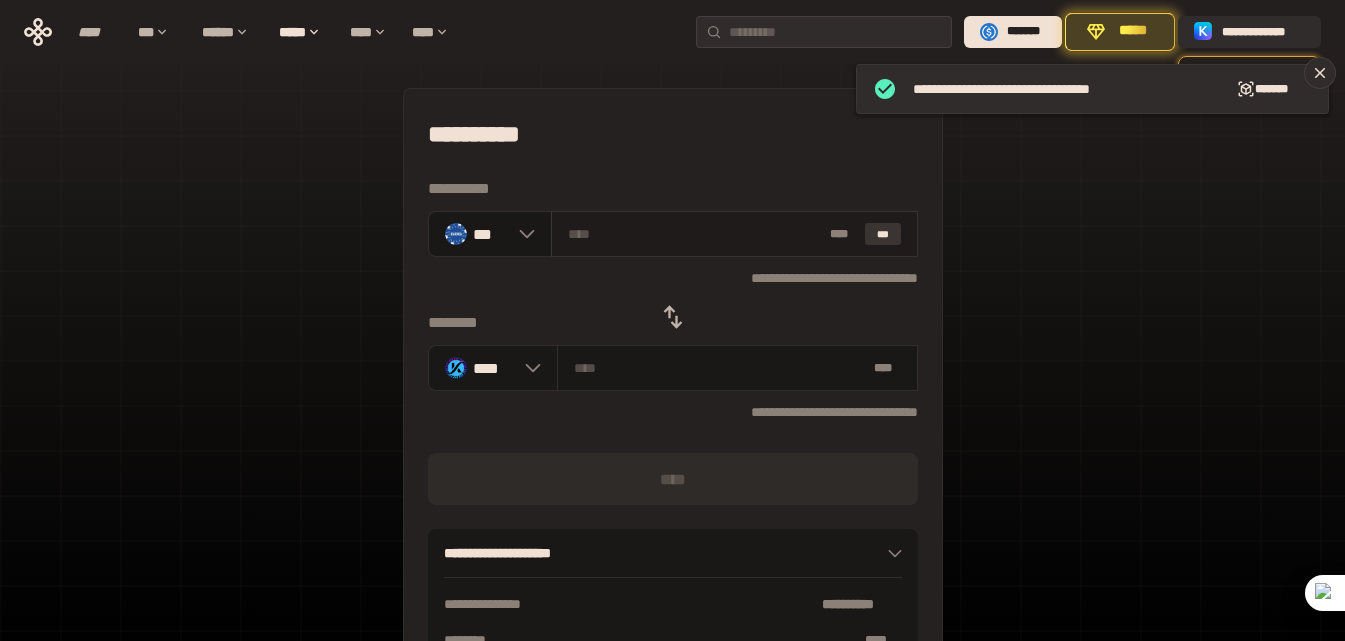 click on "***" at bounding box center (883, 234) 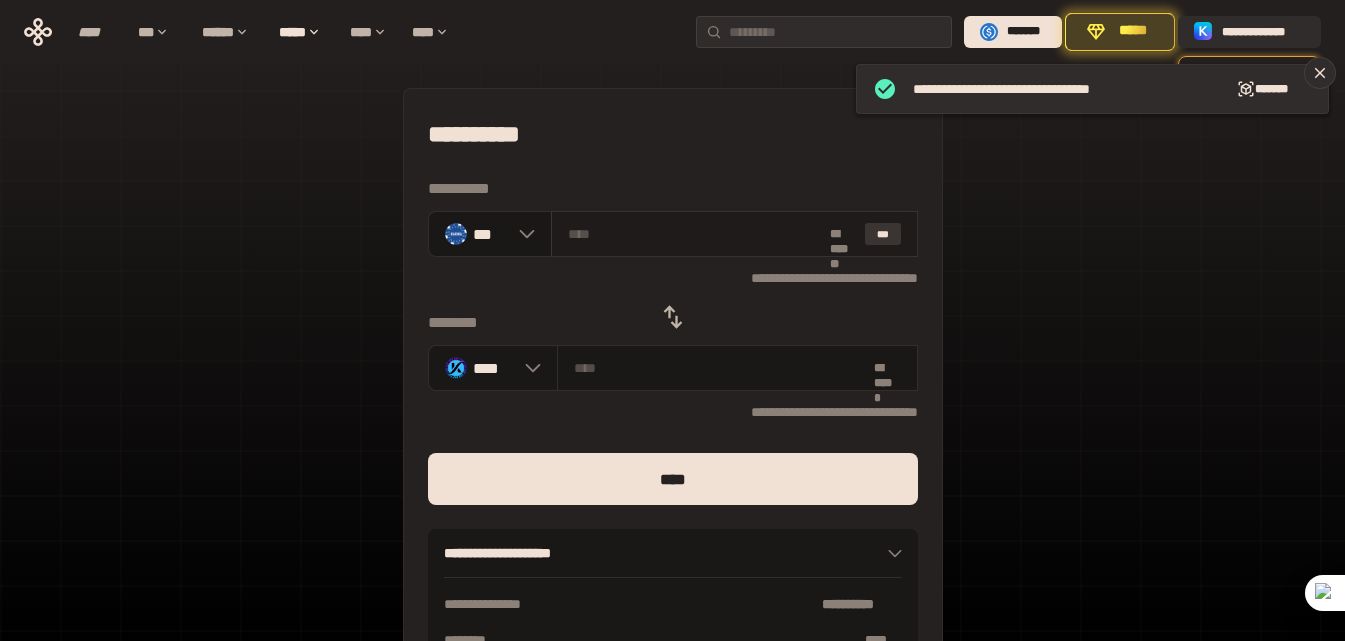 type on "**********" 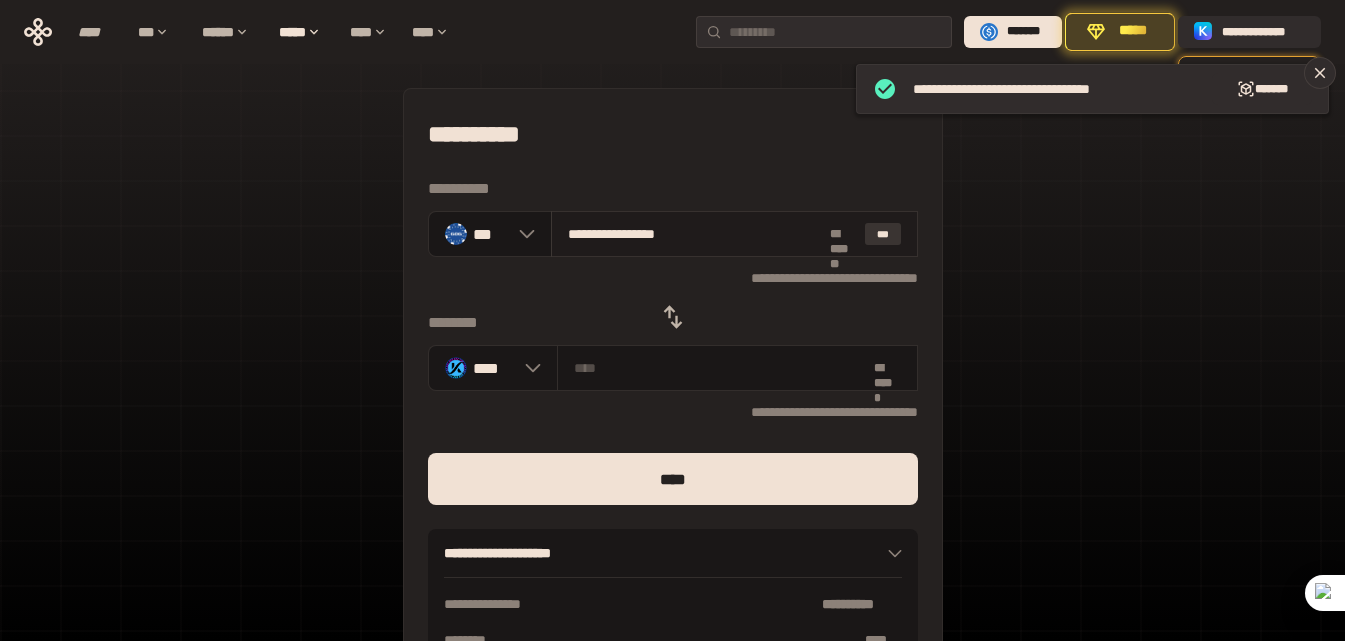 type on "**********" 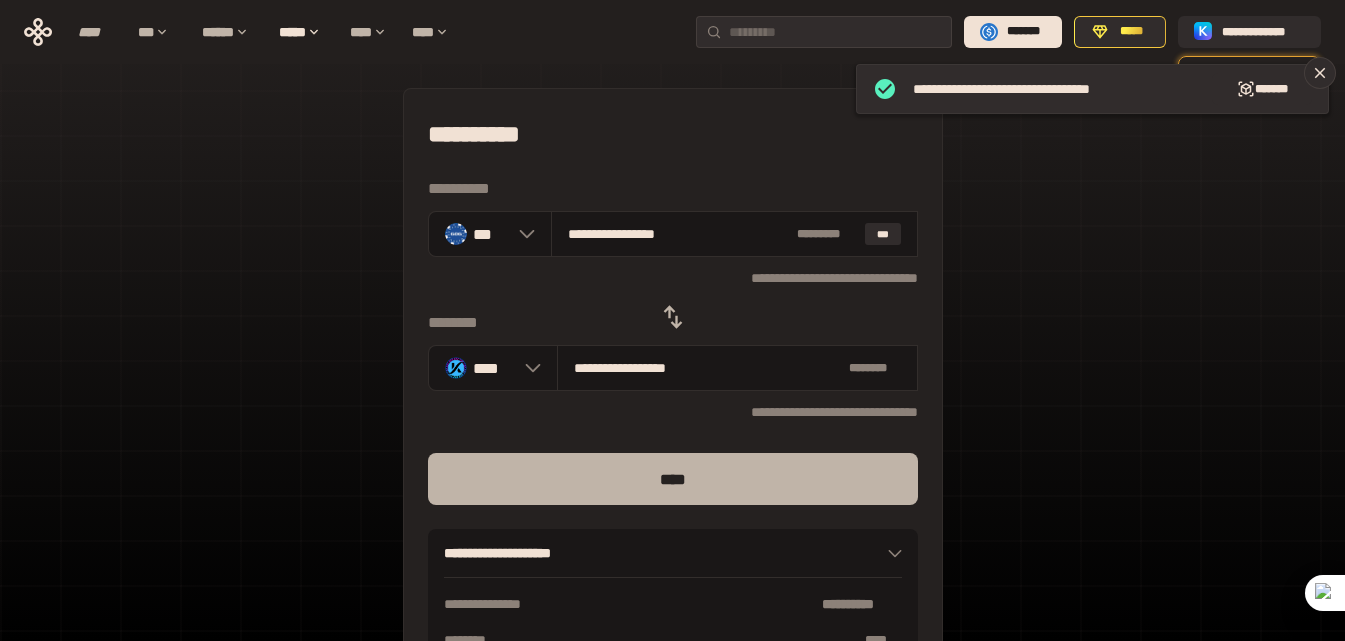 click on "****" at bounding box center [673, 479] 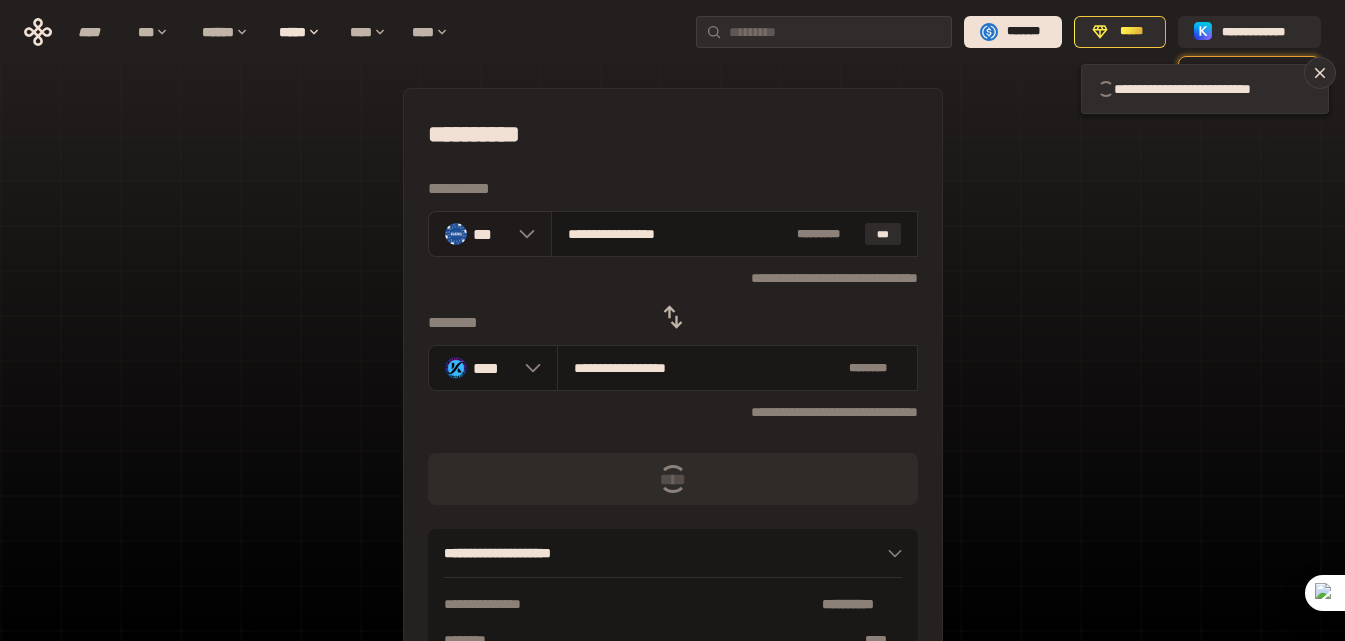 click on "***" at bounding box center (490, 234) 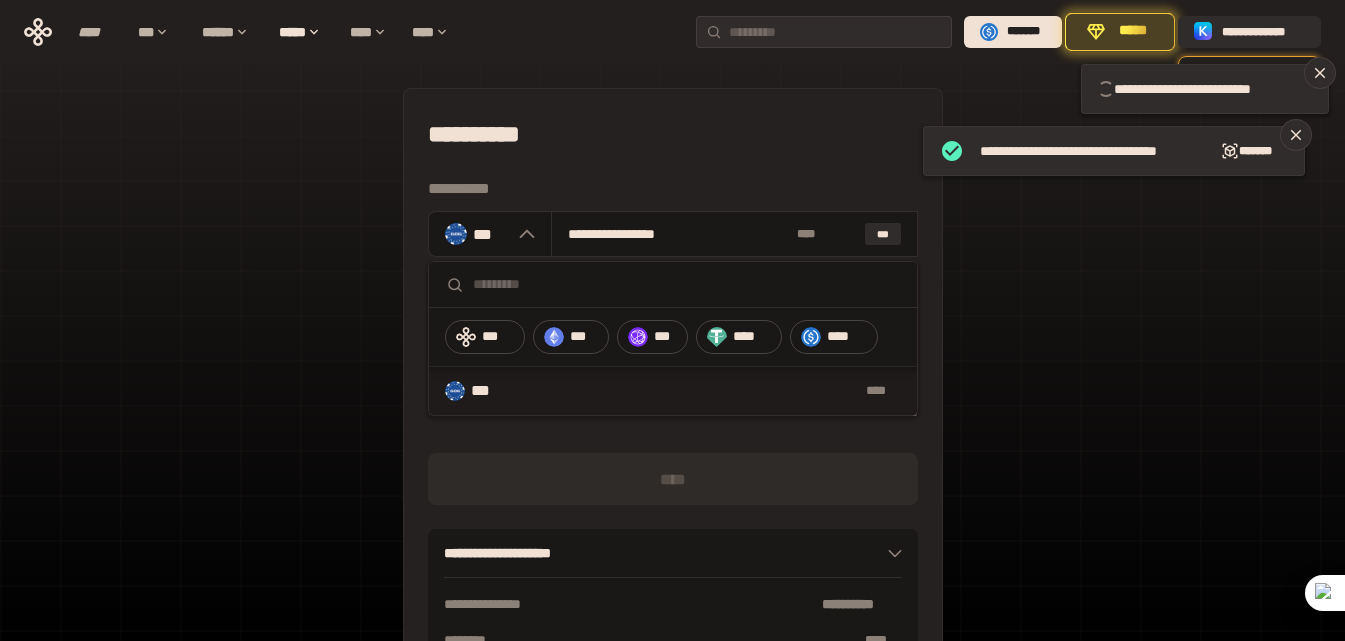 type 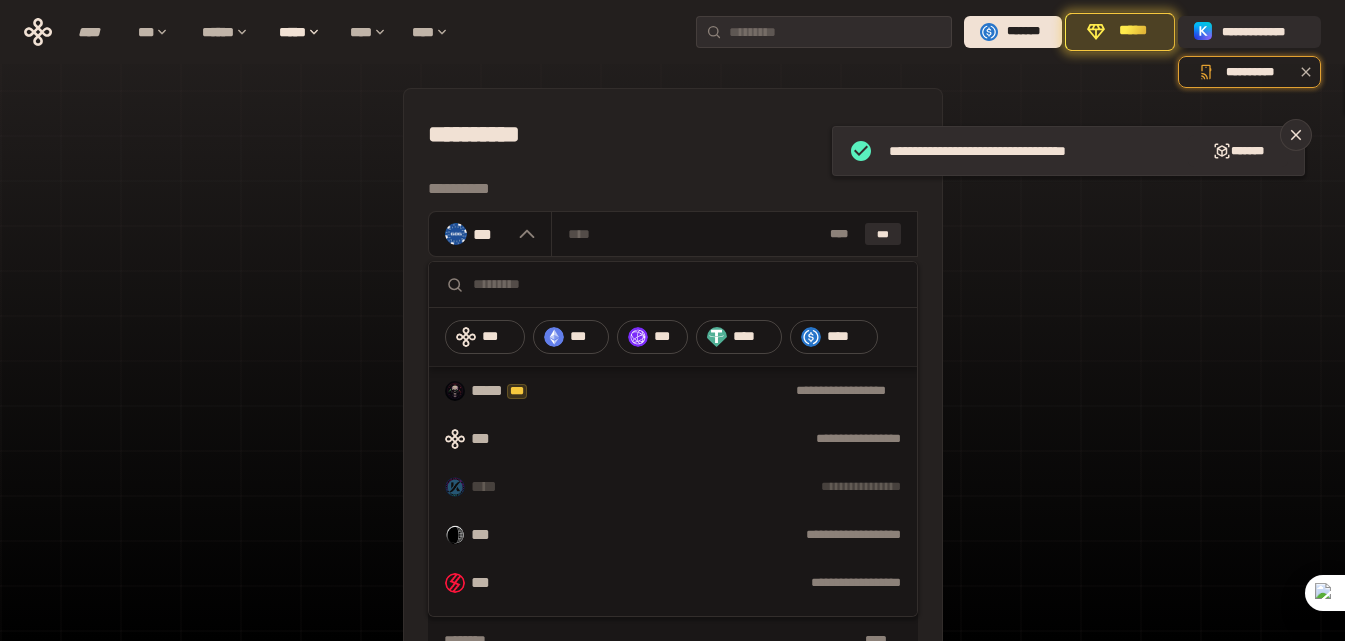 click on "**********" at bounding box center (707, 583) 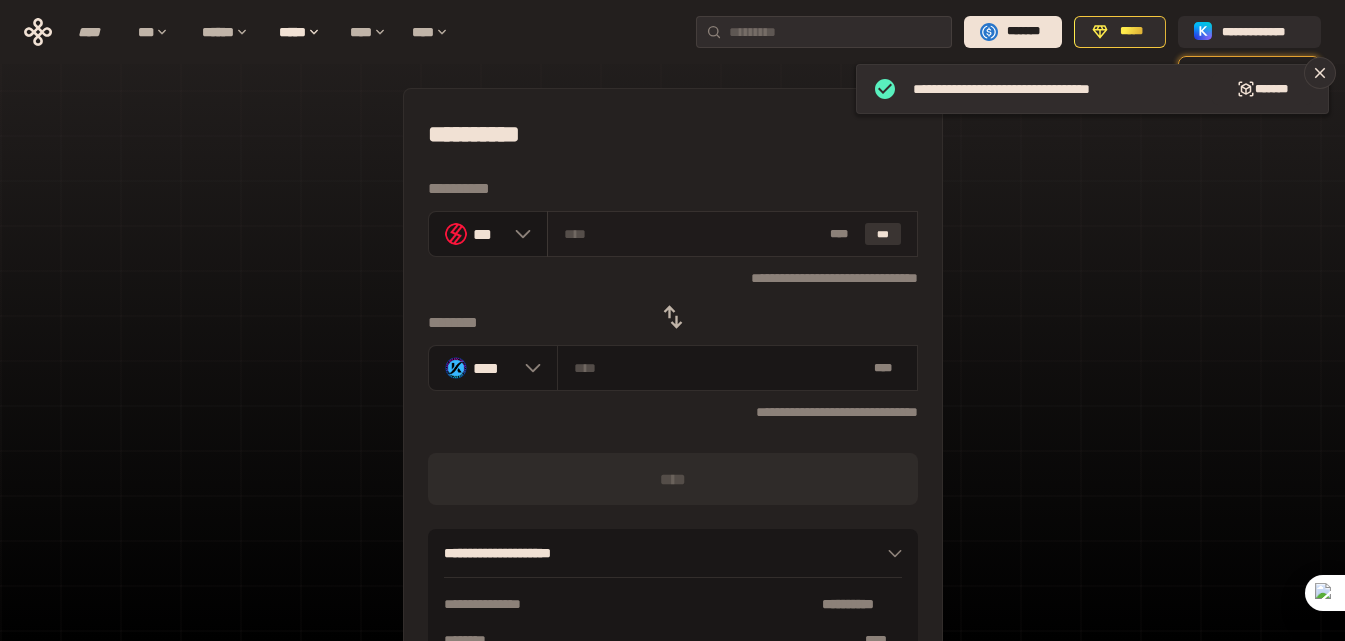 click on "***" at bounding box center [883, 234] 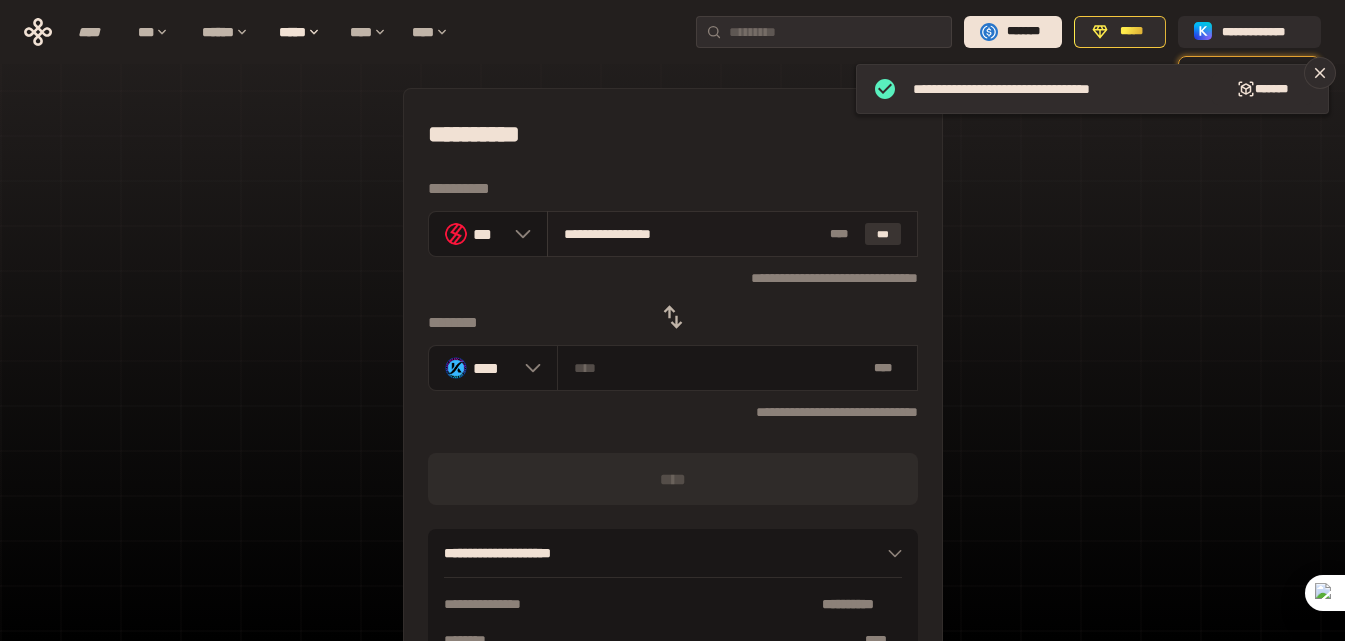 type on "**********" 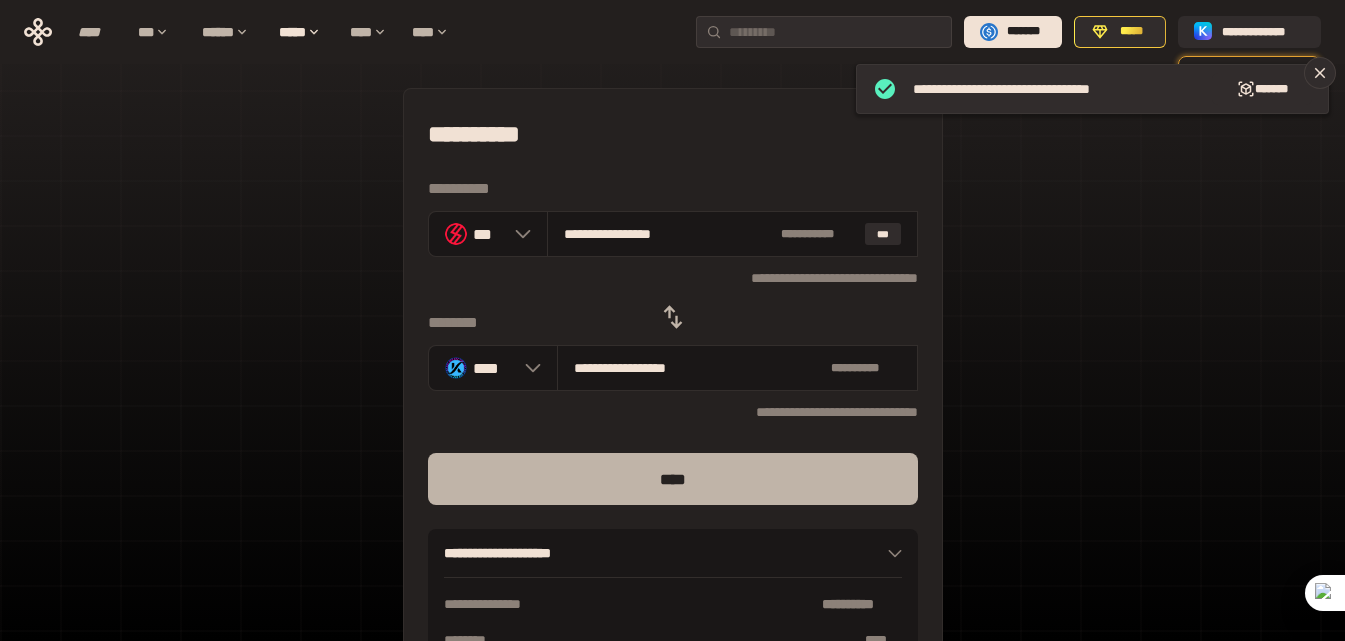 click on "****" at bounding box center (673, 479) 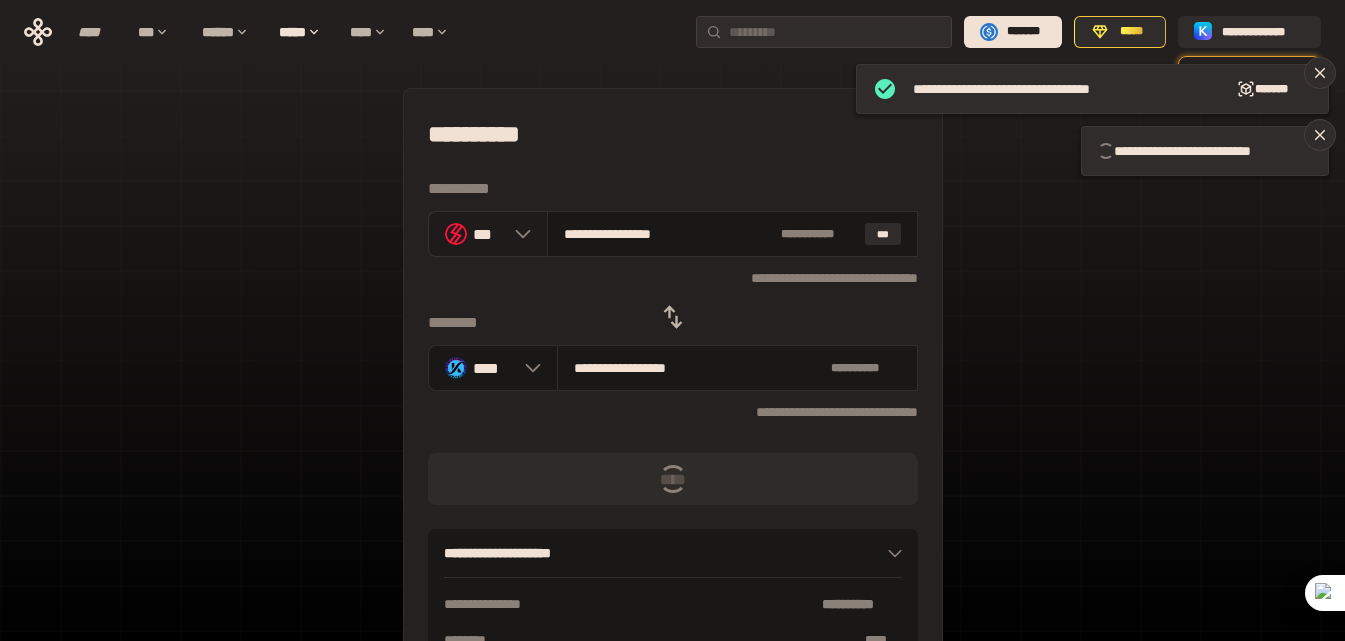 click 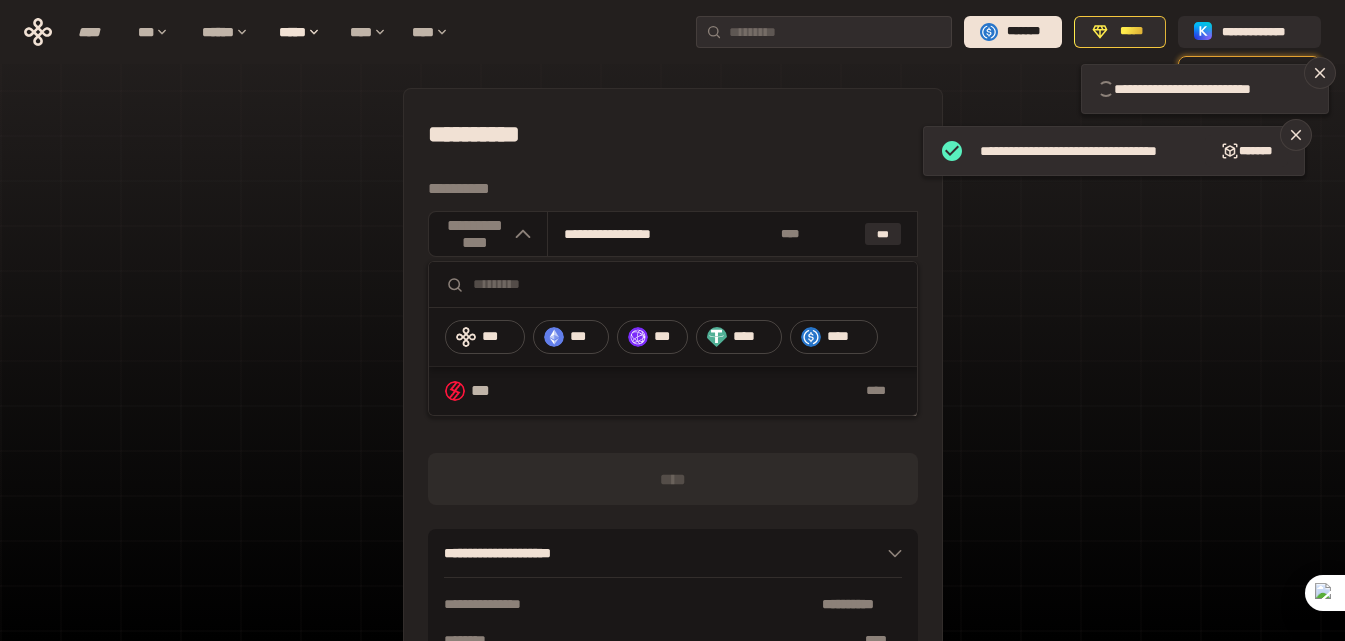 type 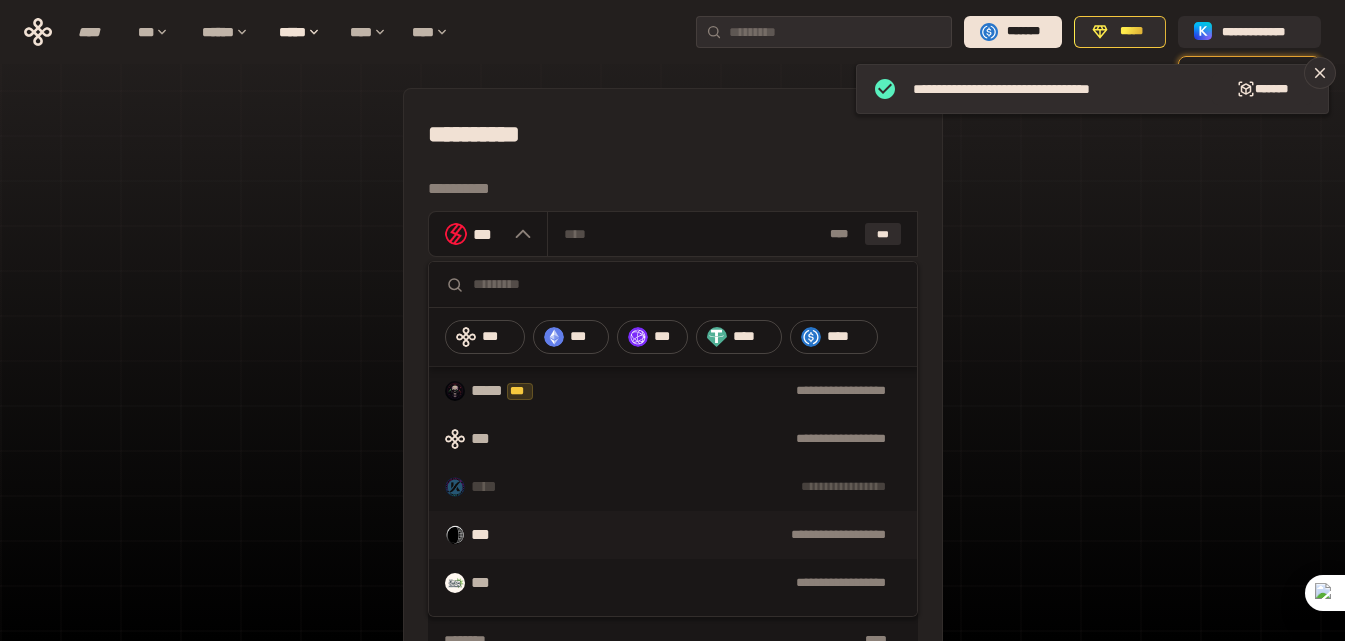 click on "**********" at bounding box center [707, 535] 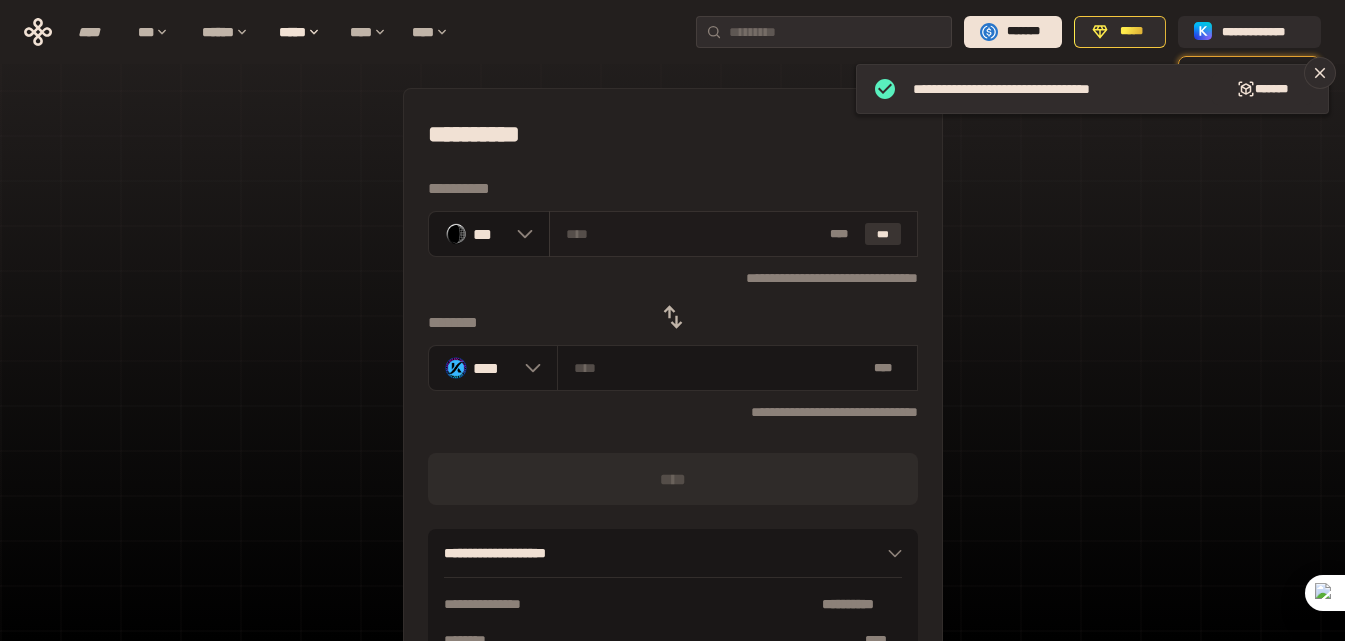click on "***" at bounding box center (883, 234) 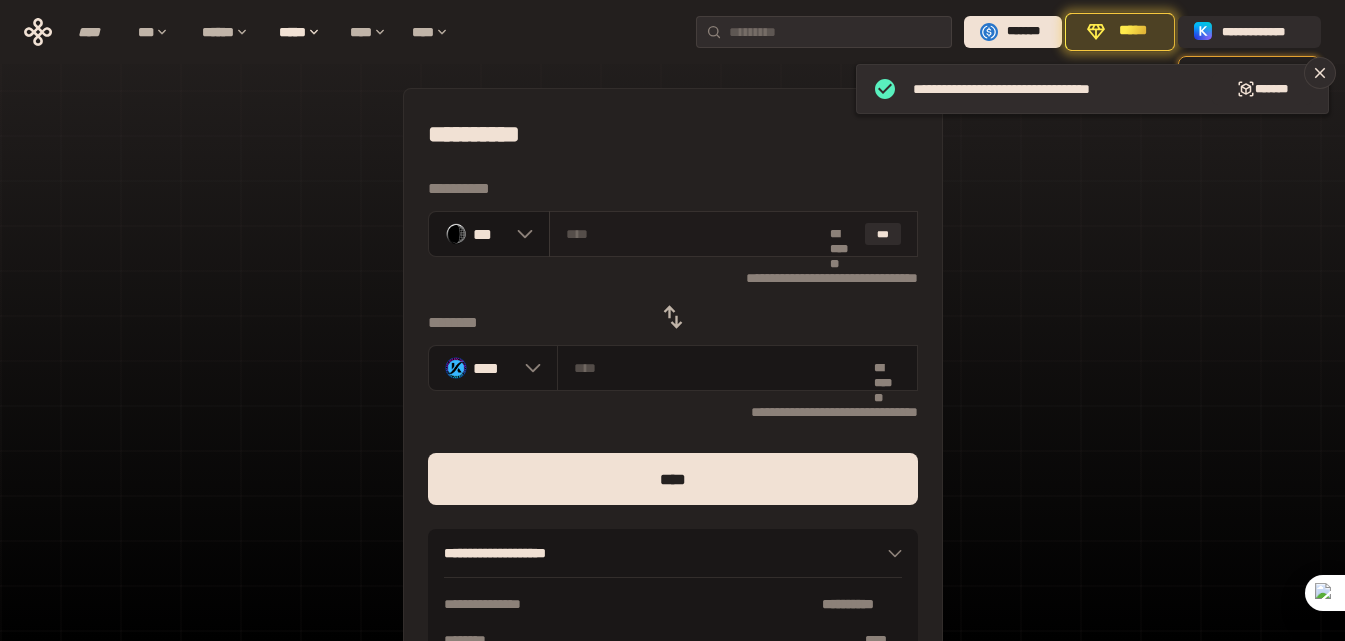 type on "**********" 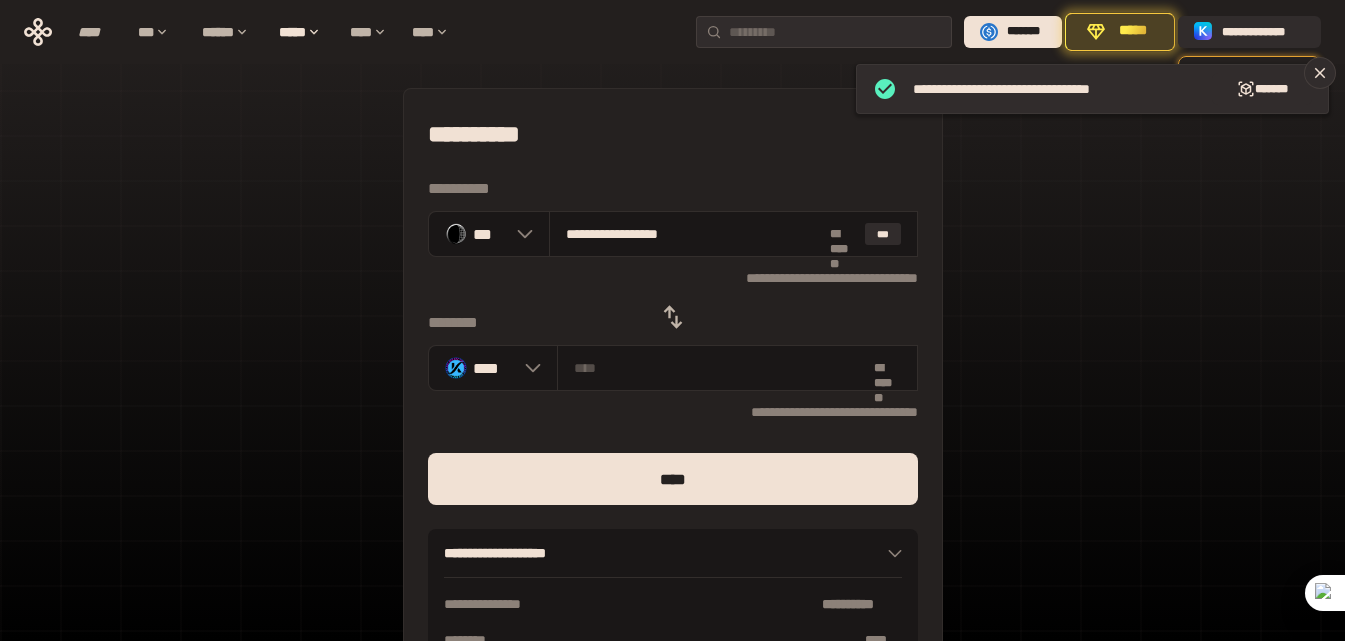 type on "**********" 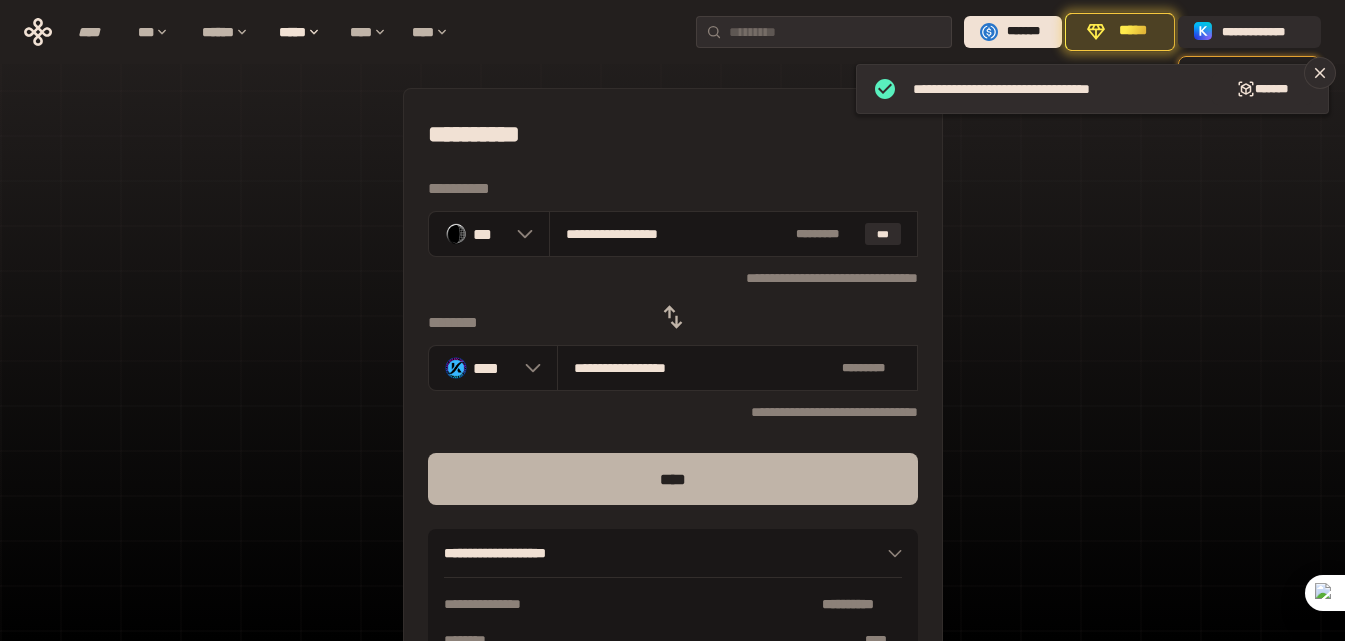 click on "****" at bounding box center [673, 479] 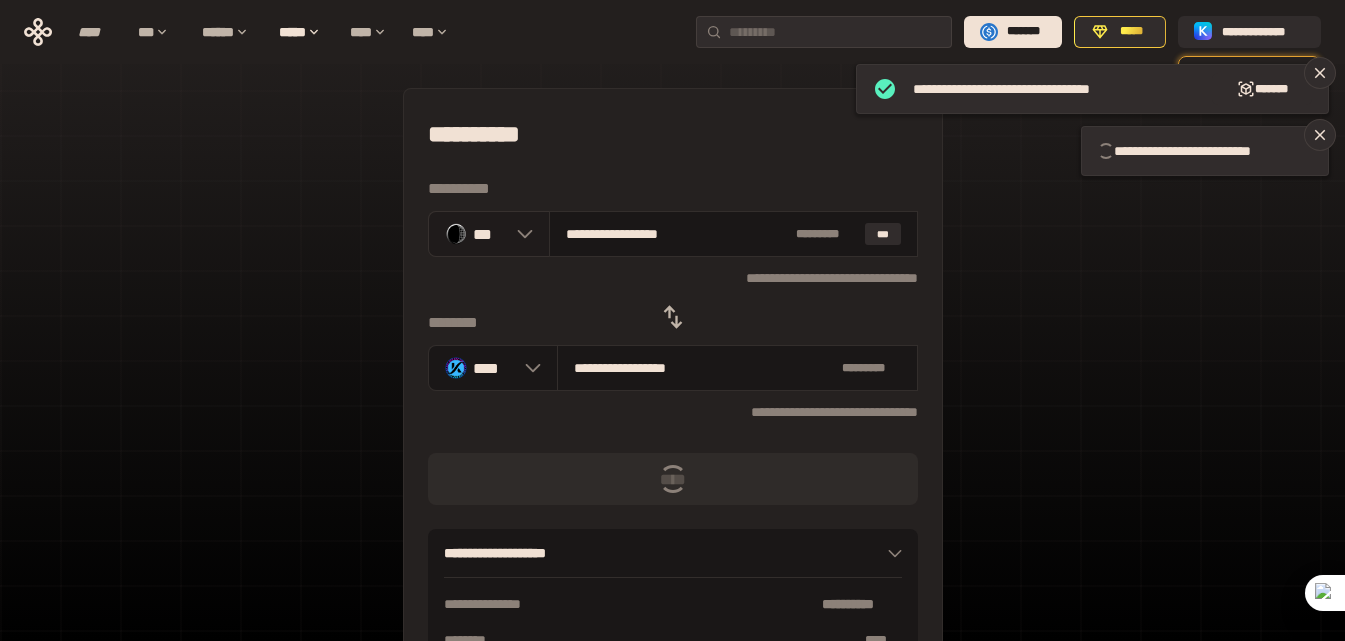 click 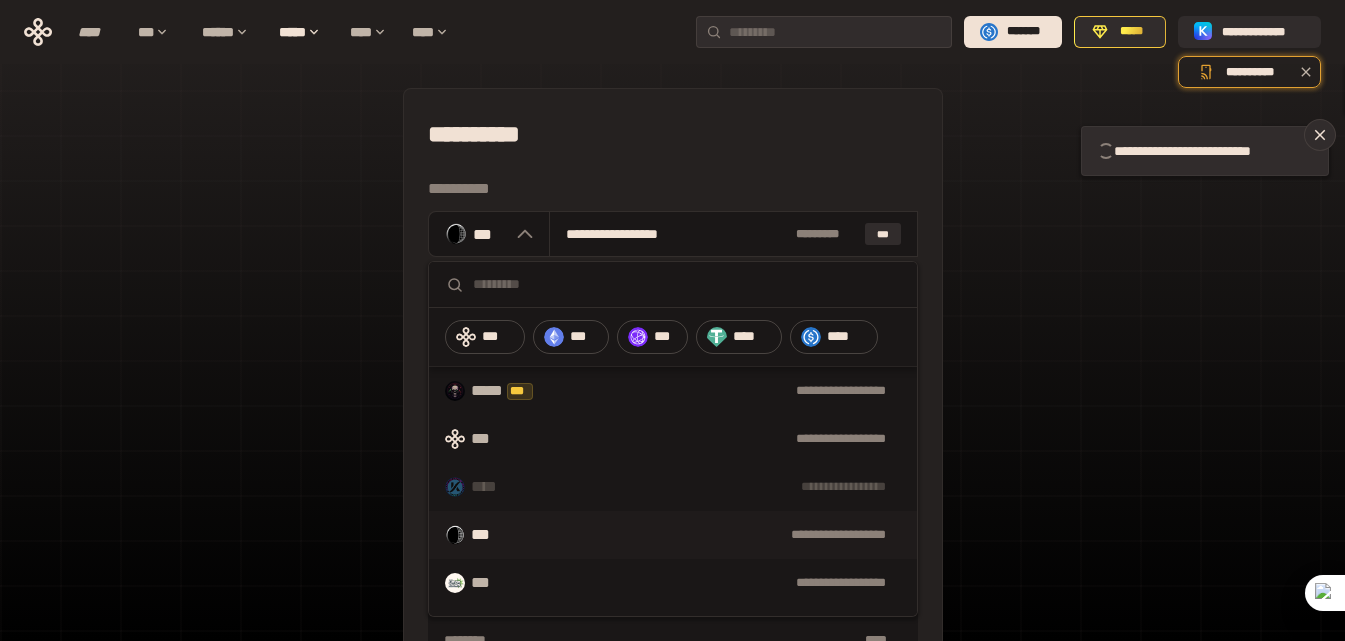 scroll, scrollTop: 100, scrollLeft: 0, axis: vertical 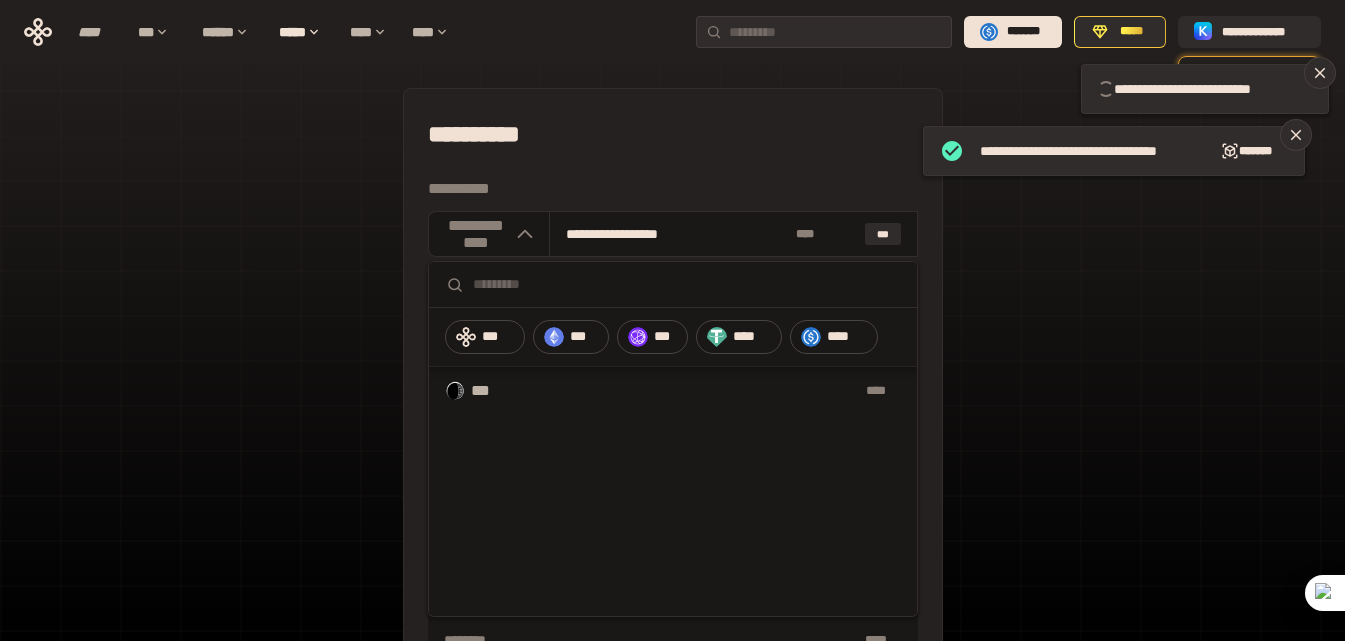 type 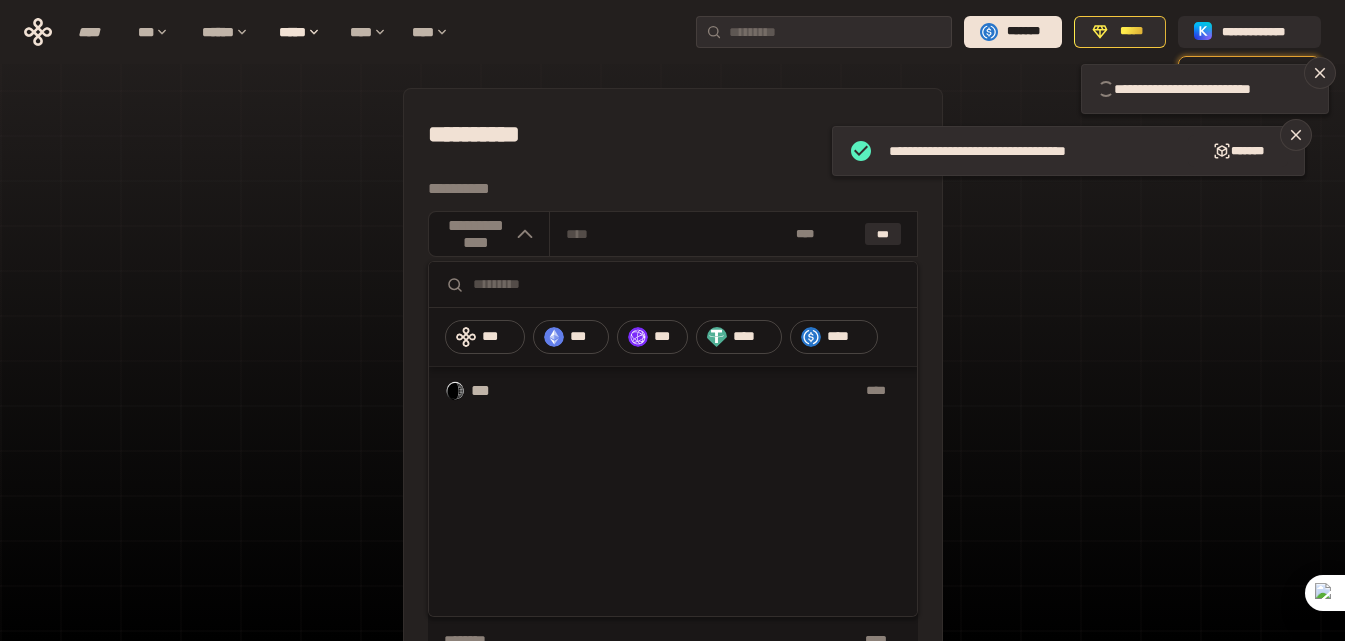 scroll, scrollTop: 0, scrollLeft: 0, axis: both 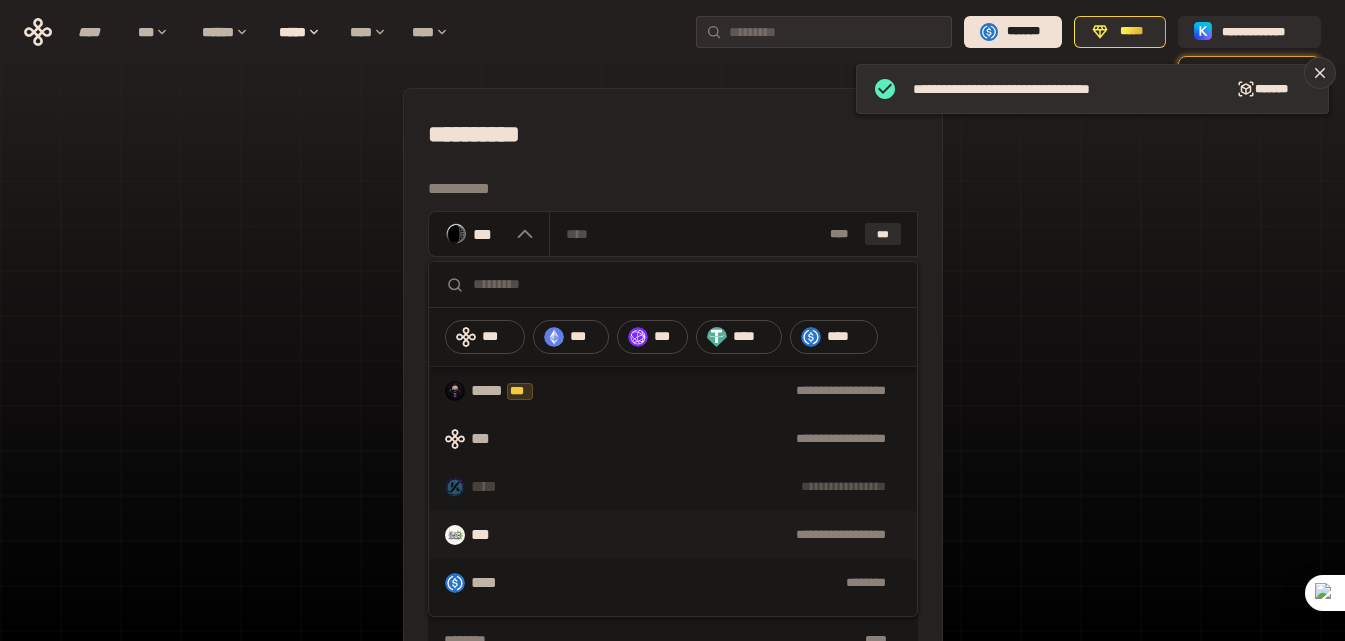 click on "**********" at bounding box center (707, 535) 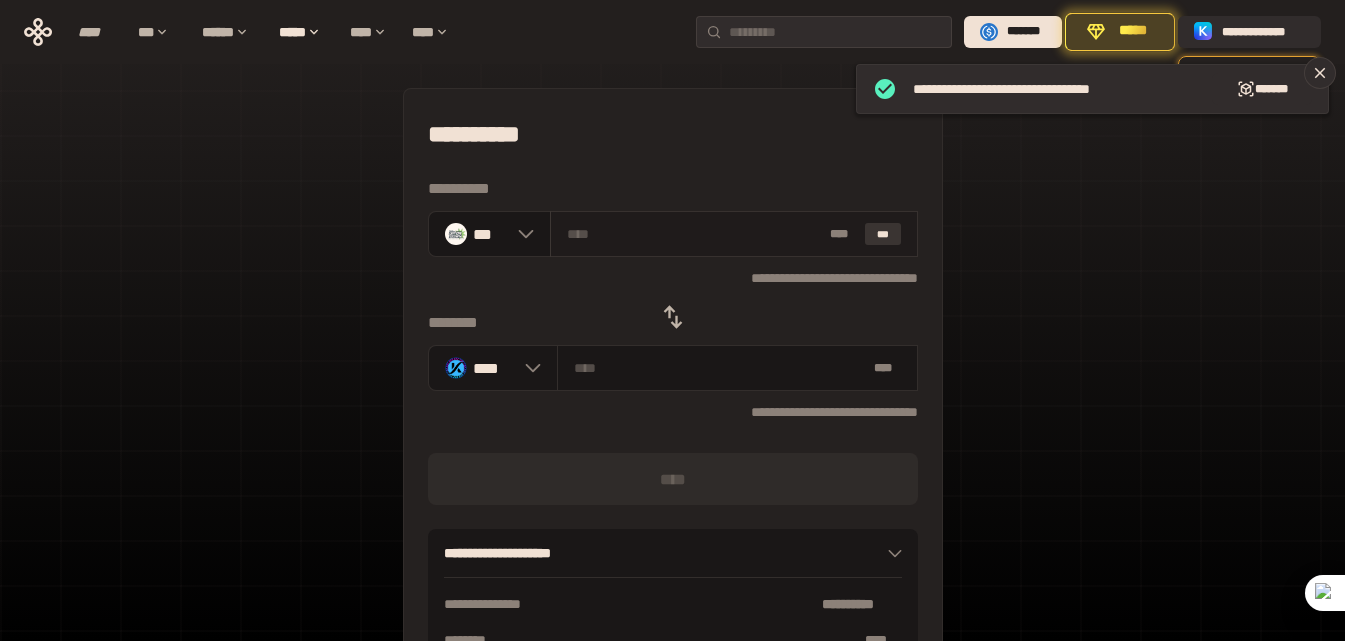 click on "***" at bounding box center [883, 234] 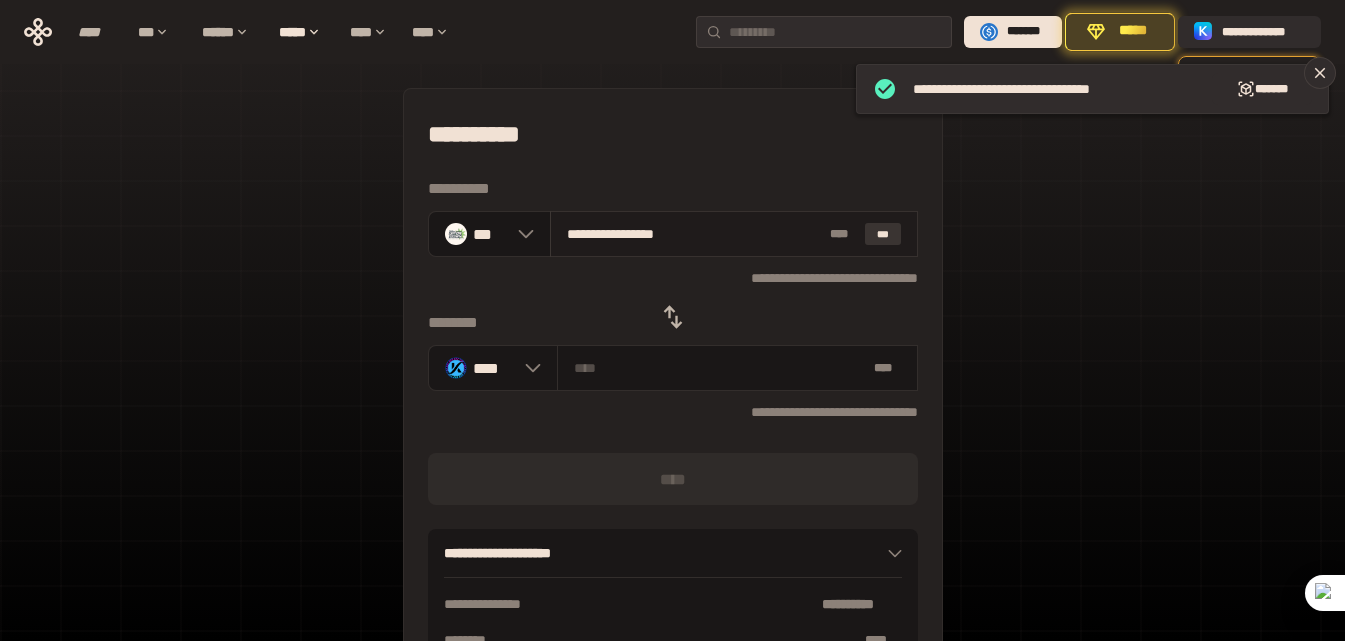 type on "**********" 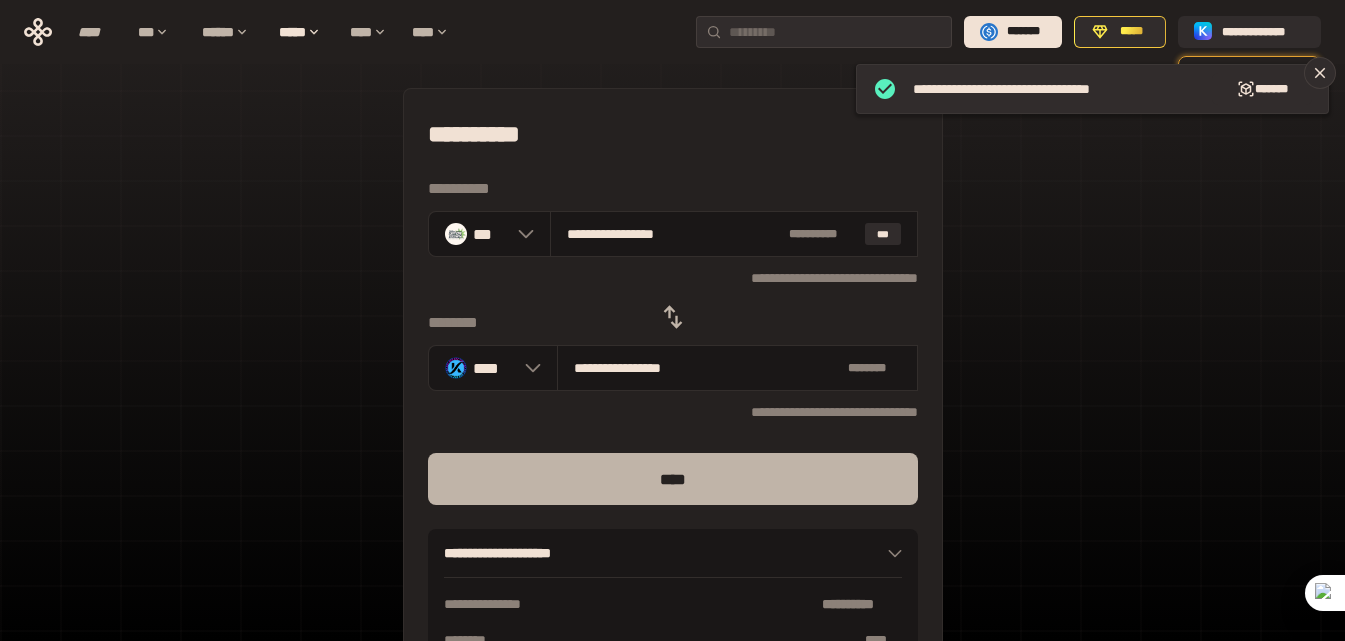 click on "****" at bounding box center [673, 479] 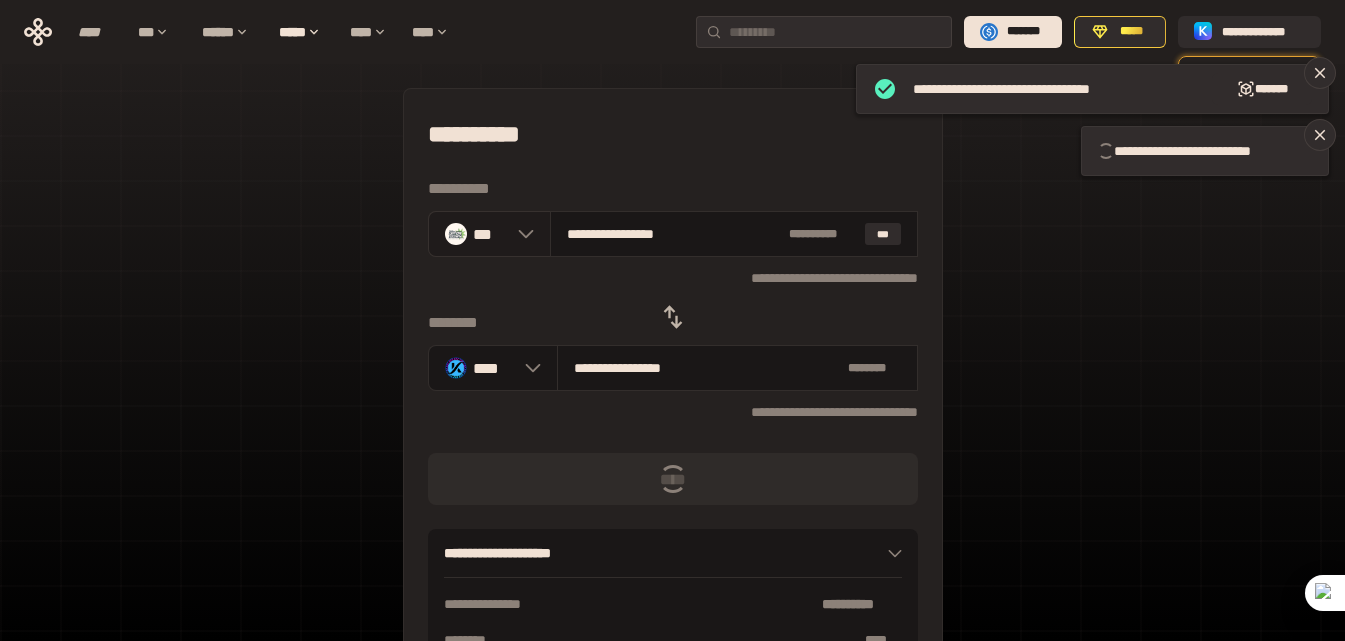 click at bounding box center (521, 234) 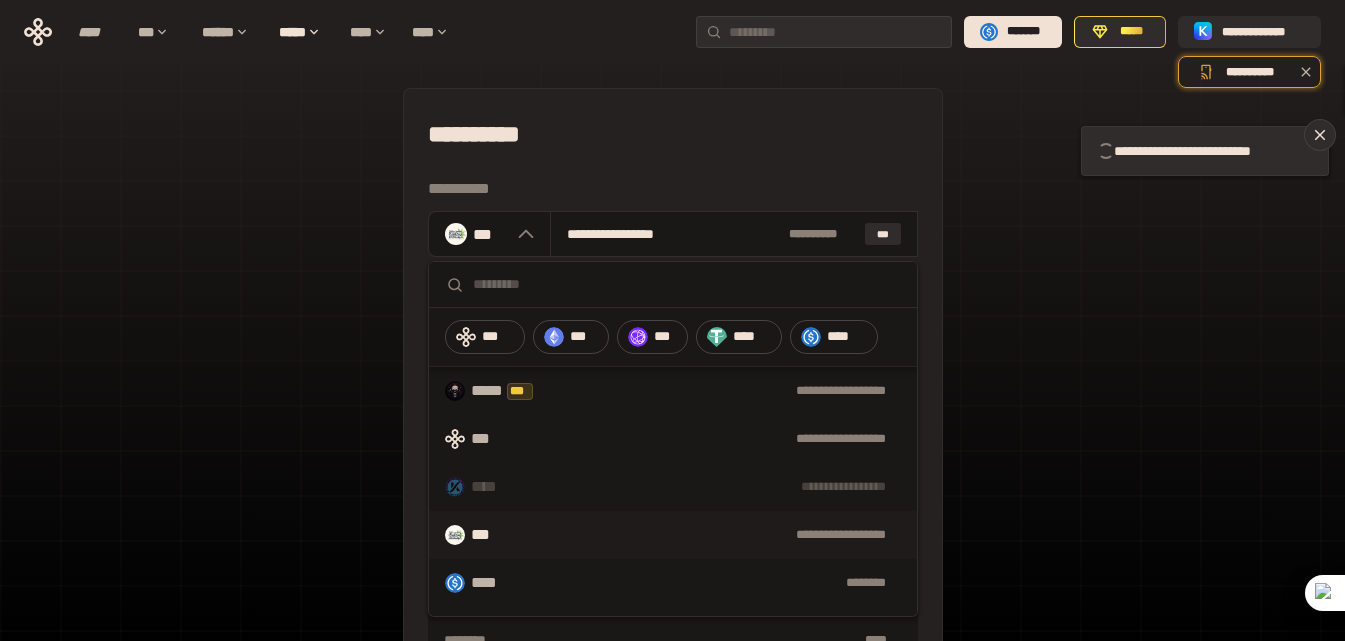 scroll, scrollTop: 100, scrollLeft: 0, axis: vertical 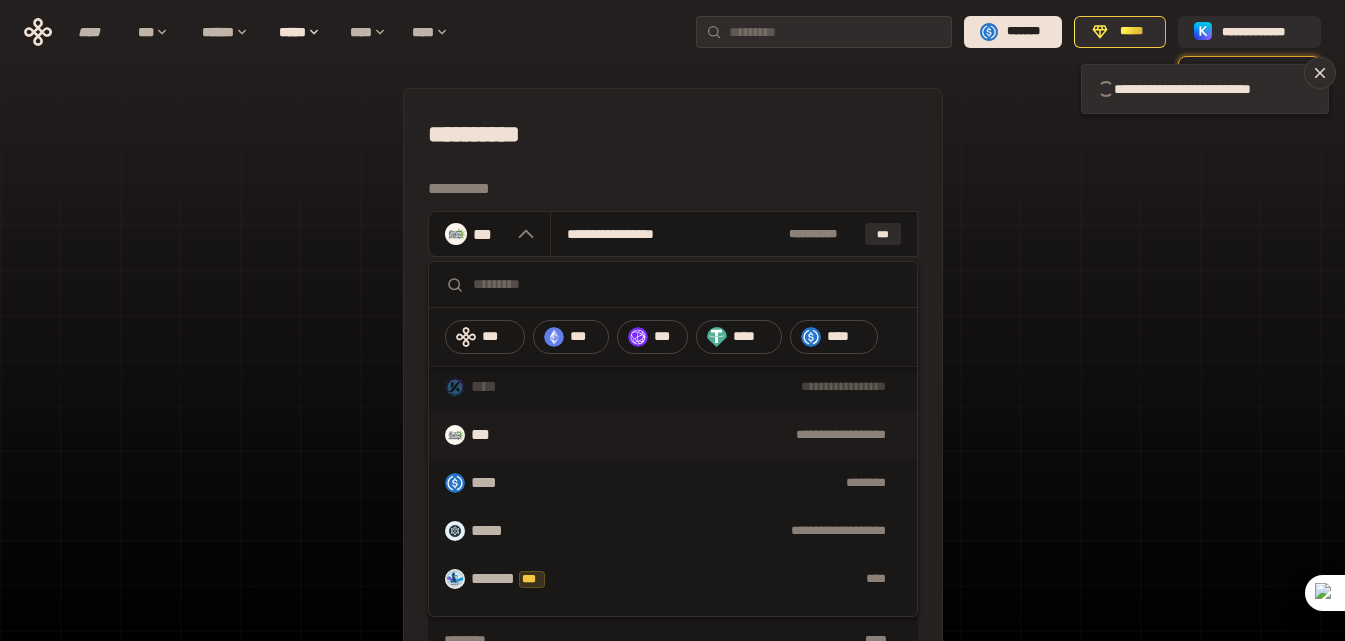 type 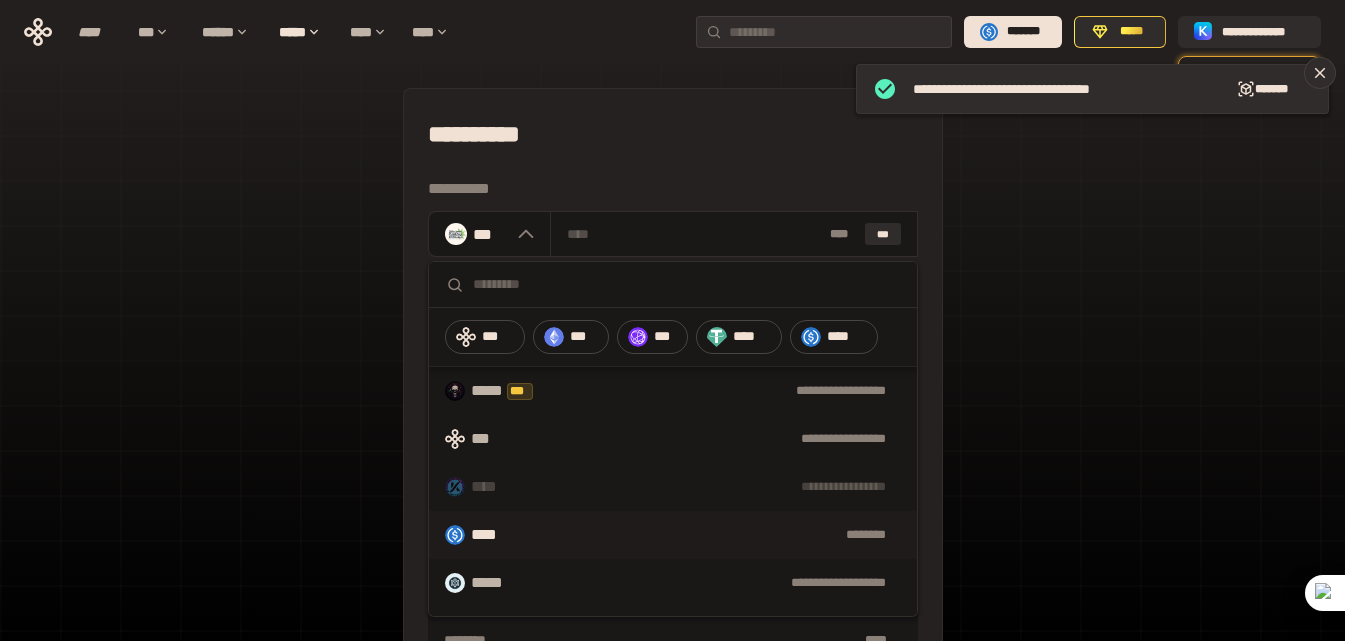 scroll, scrollTop: 100, scrollLeft: 0, axis: vertical 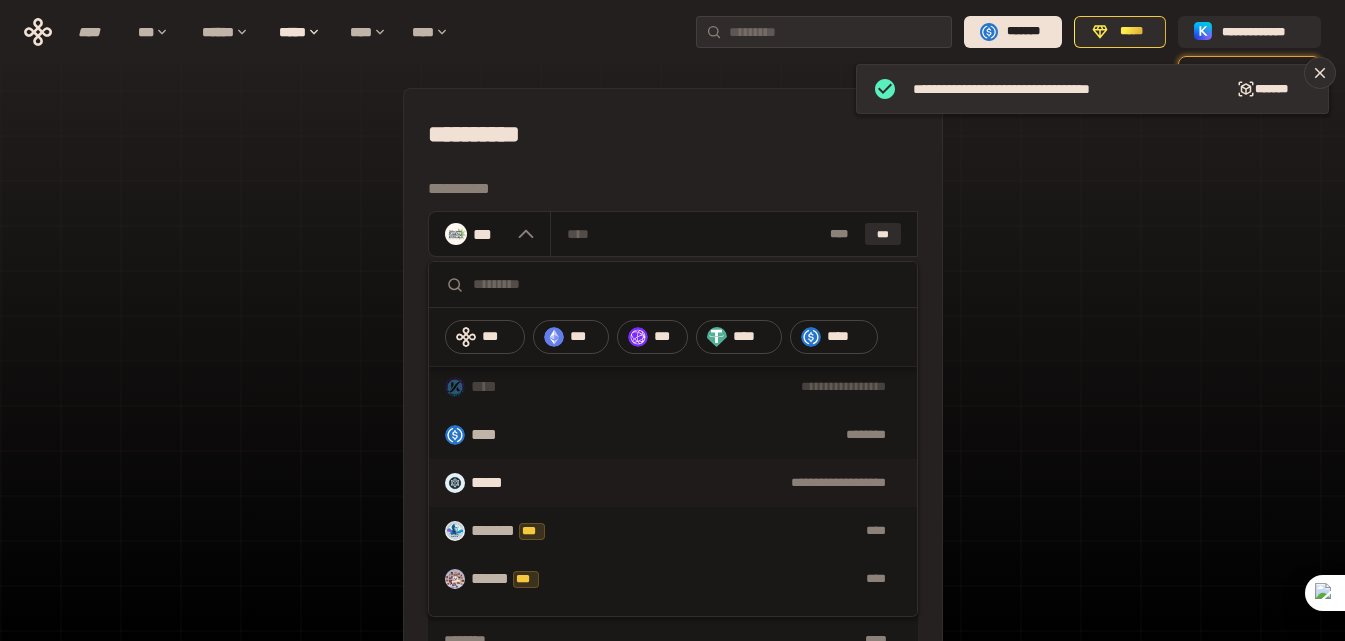 click on "**********" at bounding box center (719, 483) 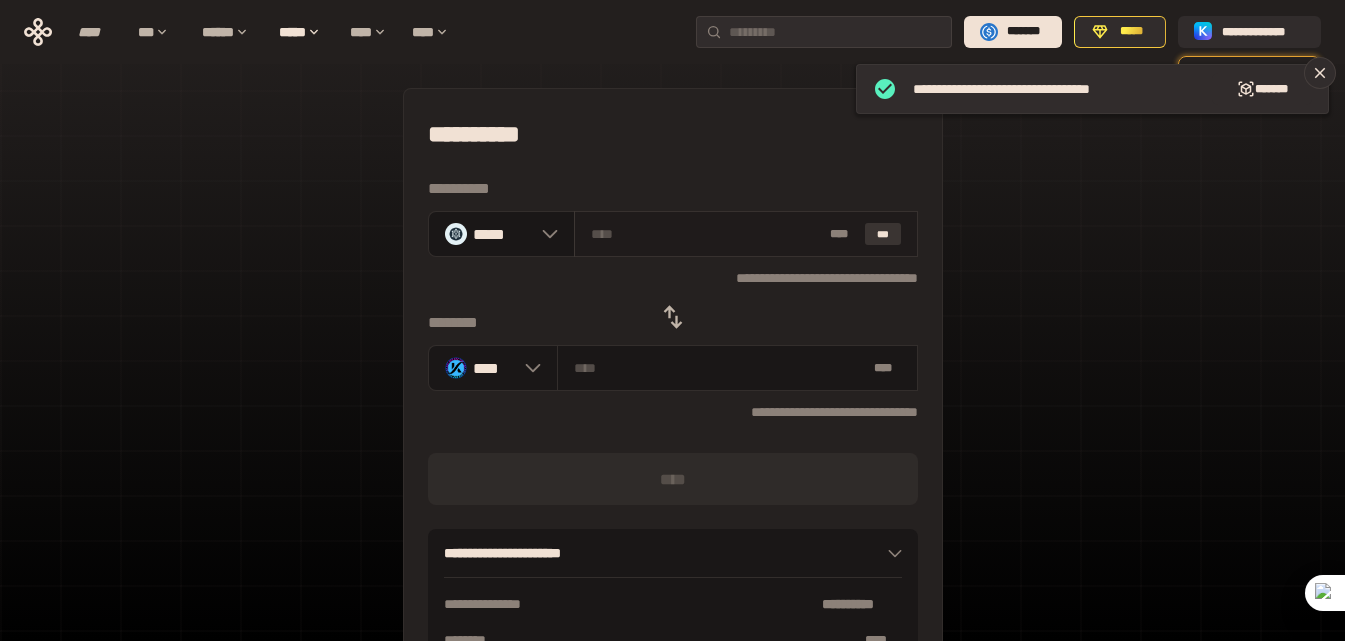 click on "***" at bounding box center (883, 234) 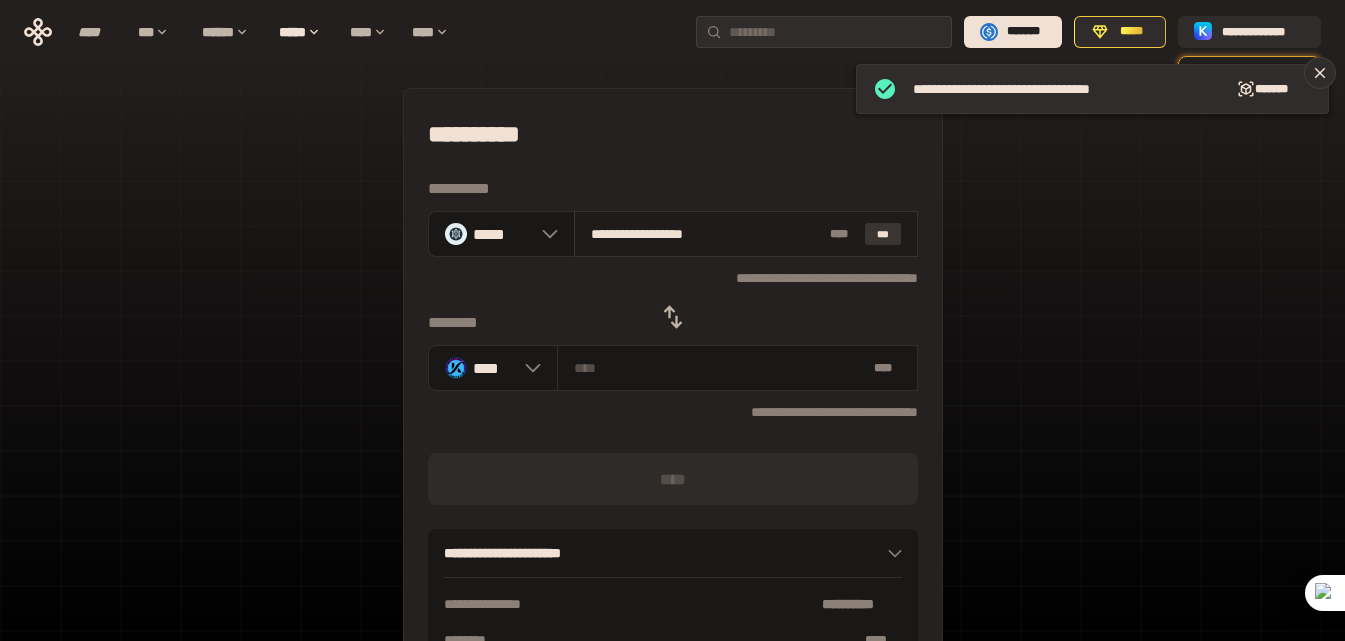 type on "**********" 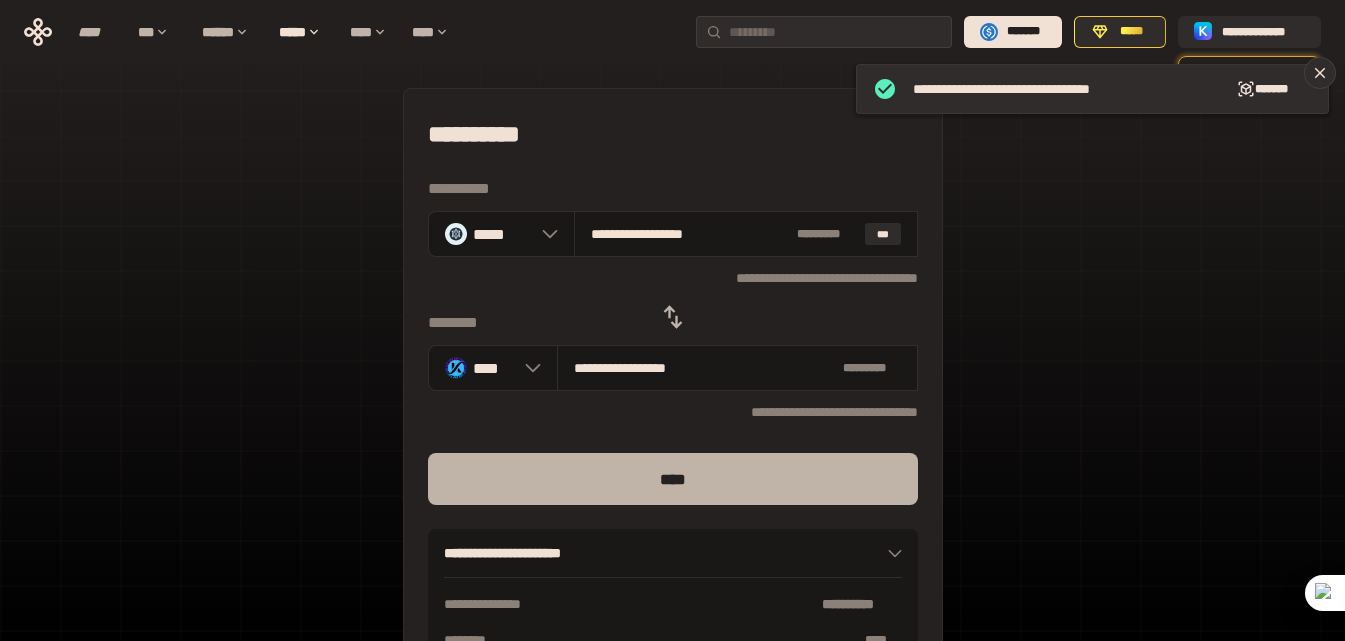 click on "****" at bounding box center [673, 479] 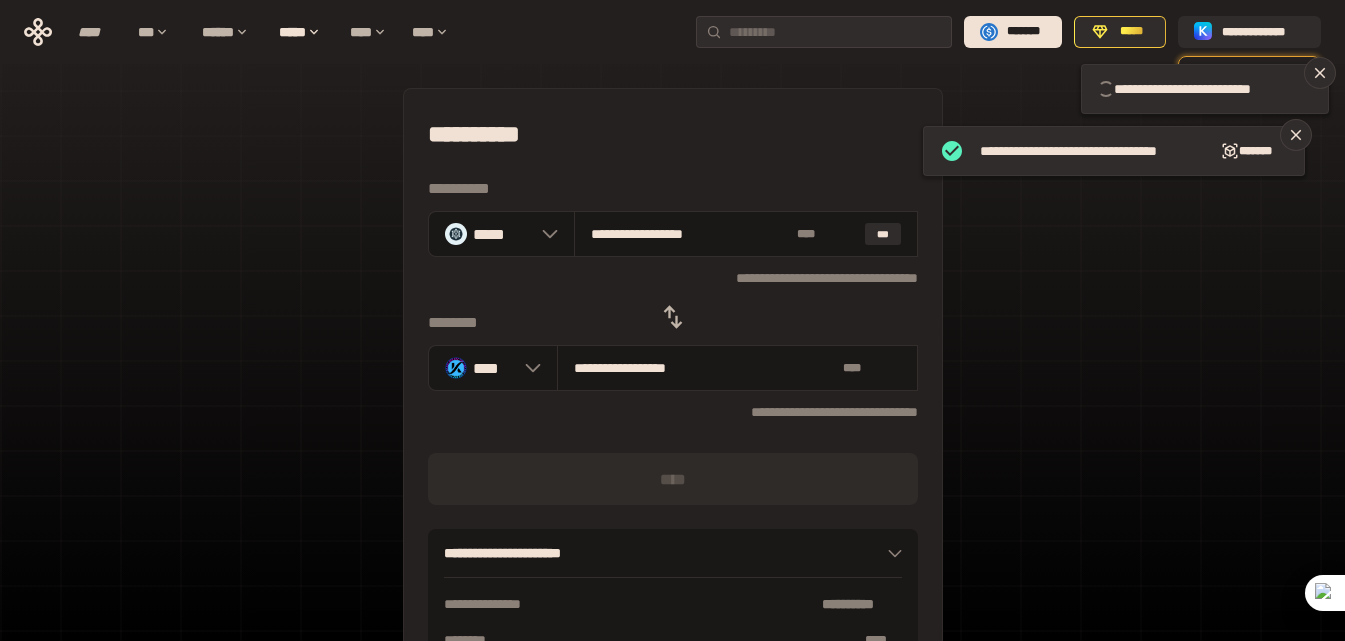 type 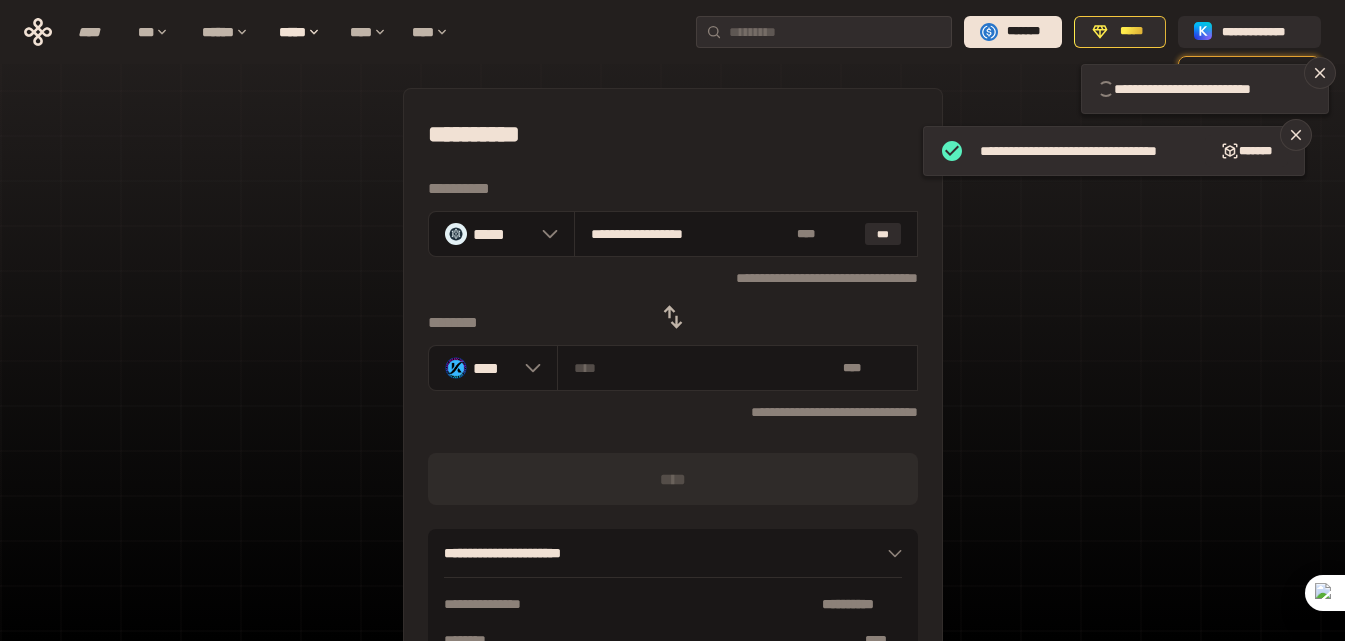 type 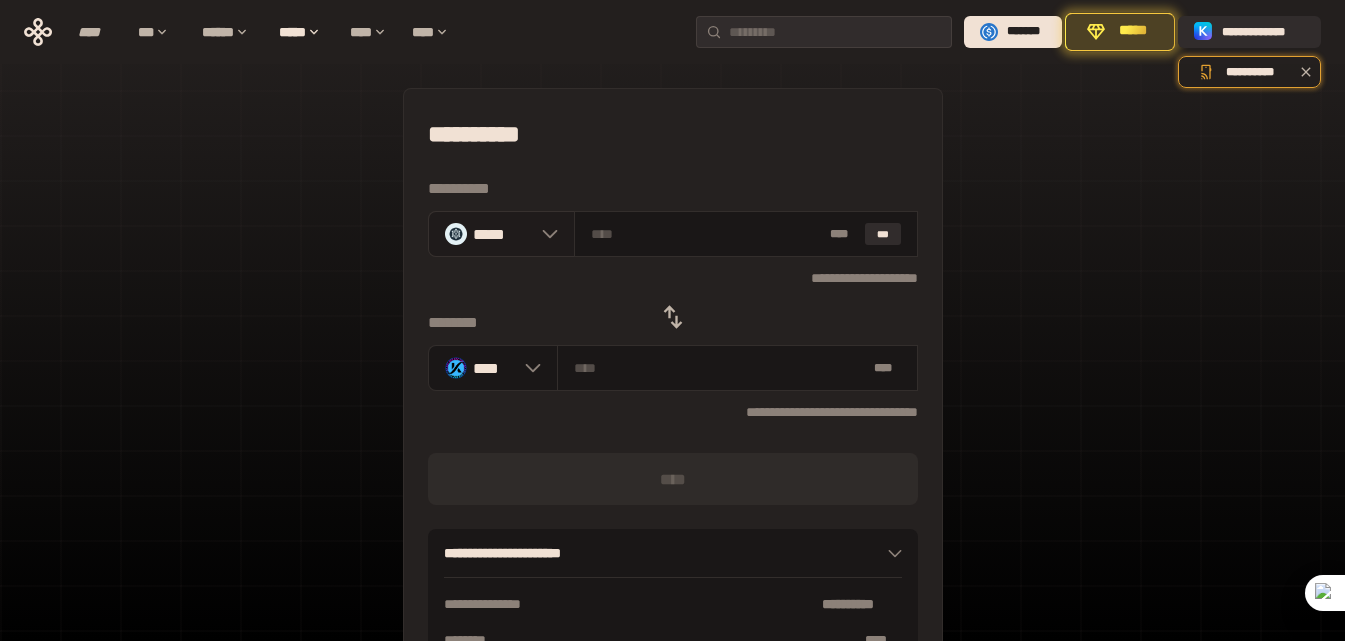 click 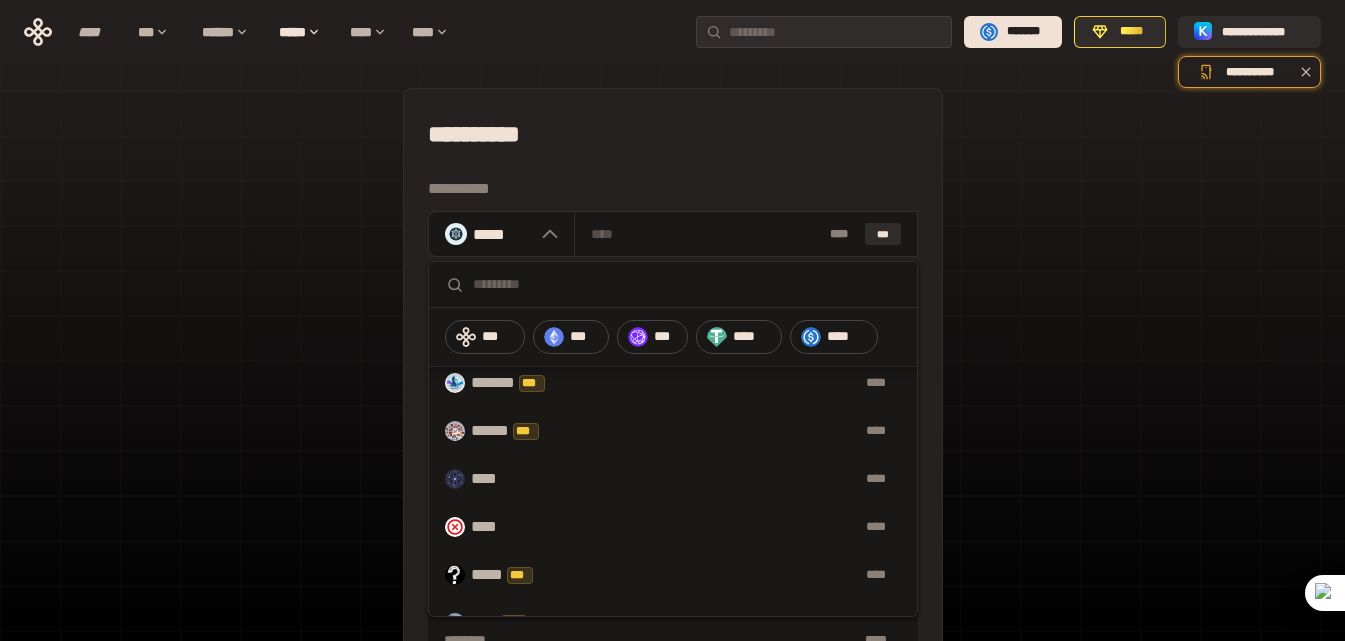 scroll, scrollTop: 0, scrollLeft: 0, axis: both 